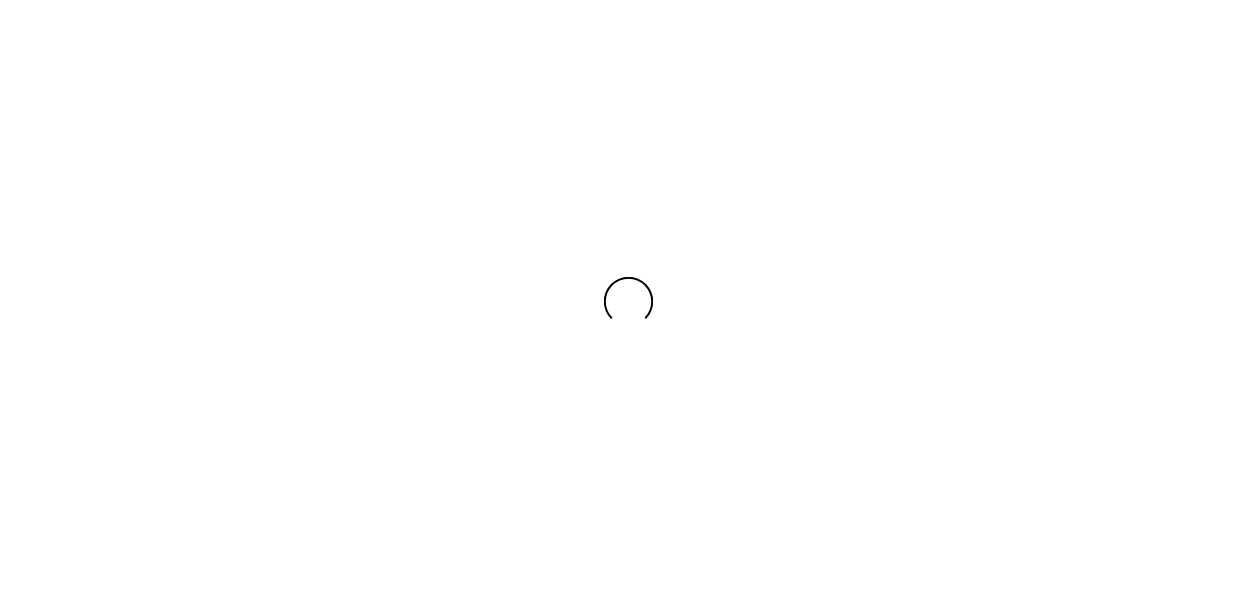 scroll, scrollTop: 0, scrollLeft: 0, axis: both 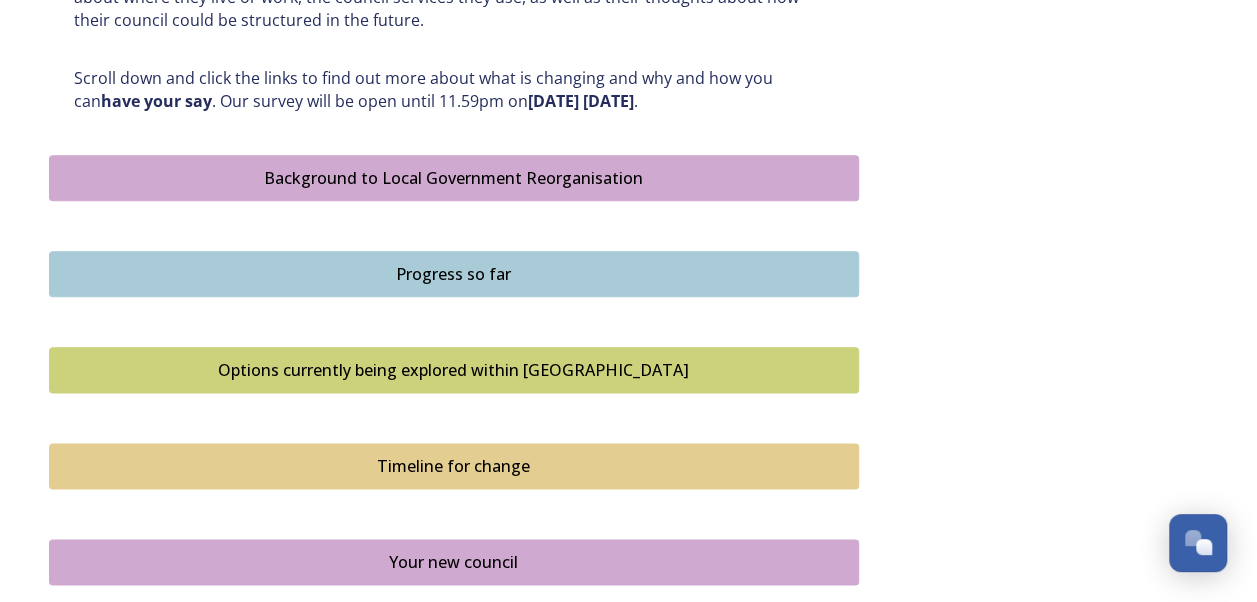click on "Options currently being explored within [GEOGRAPHIC_DATA]" at bounding box center (454, 370) 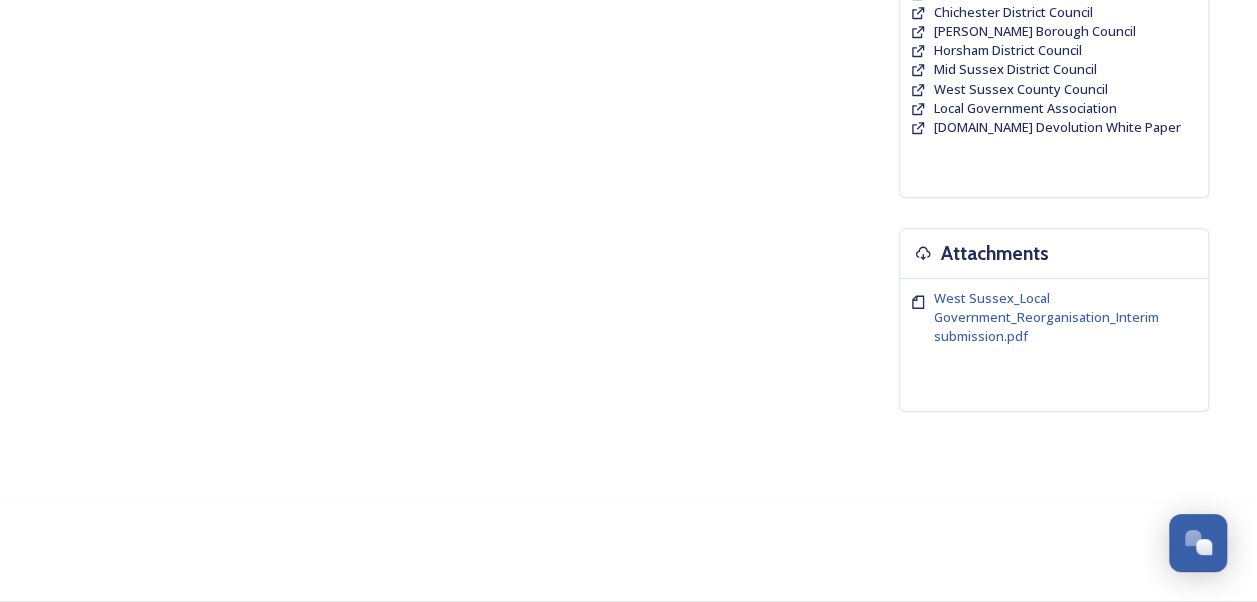 scroll, scrollTop: 0, scrollLeft: 0, axis: both 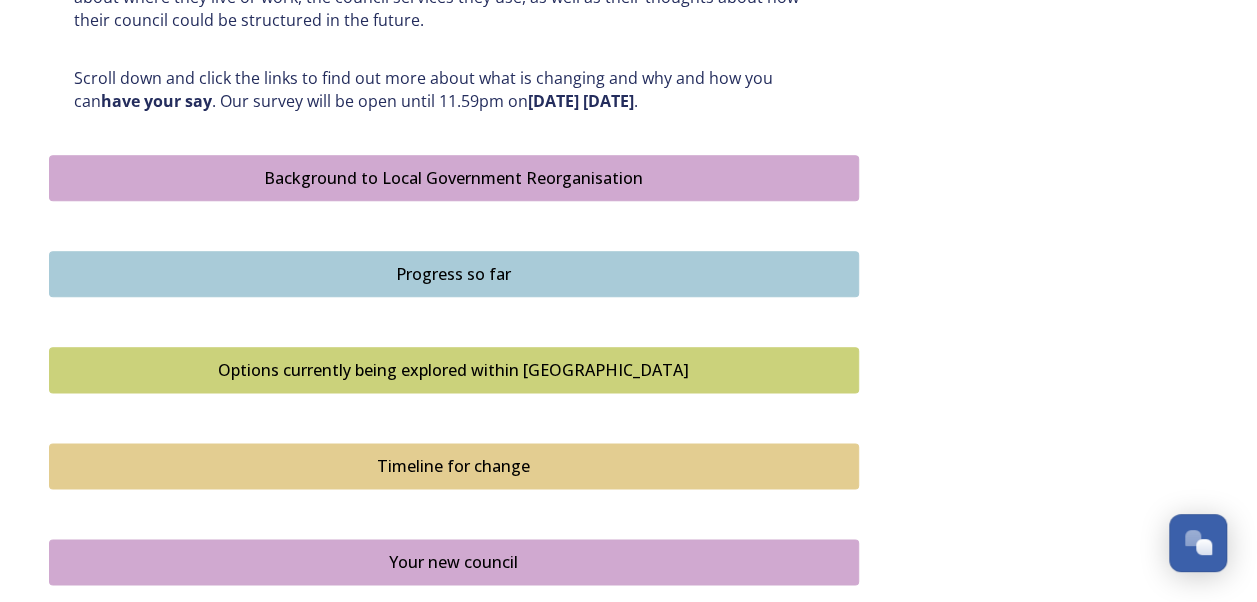 click on "Timeline for change" at bounding box center (454, 466) 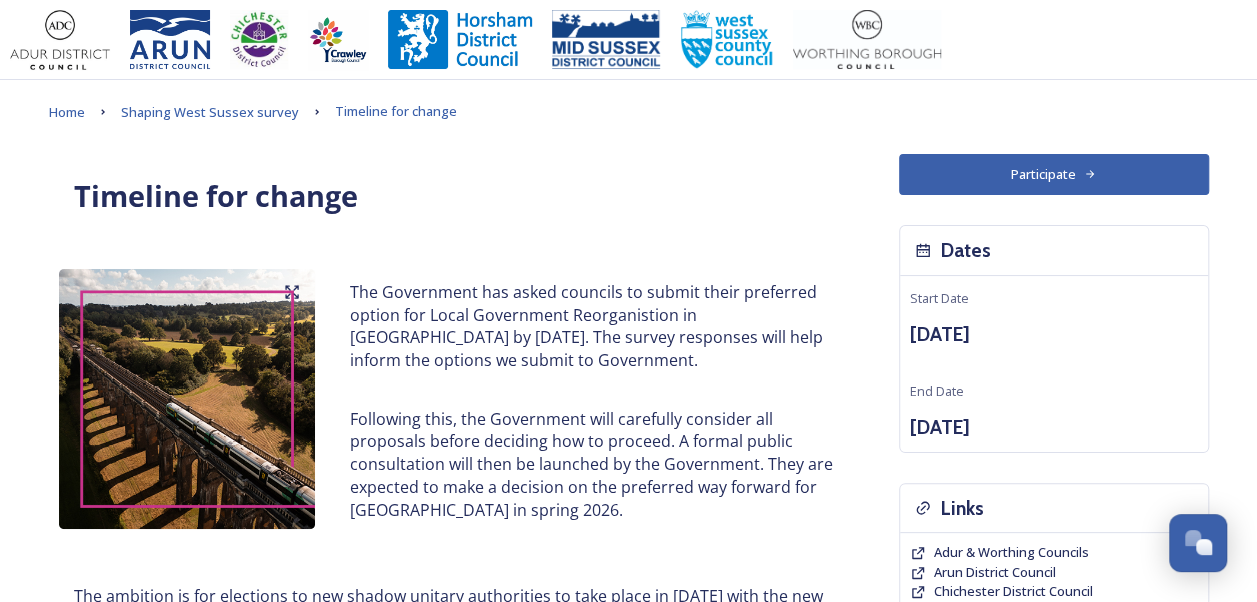 scroll, scrollTop: 526, scrollLeft: 0, axis: vertical 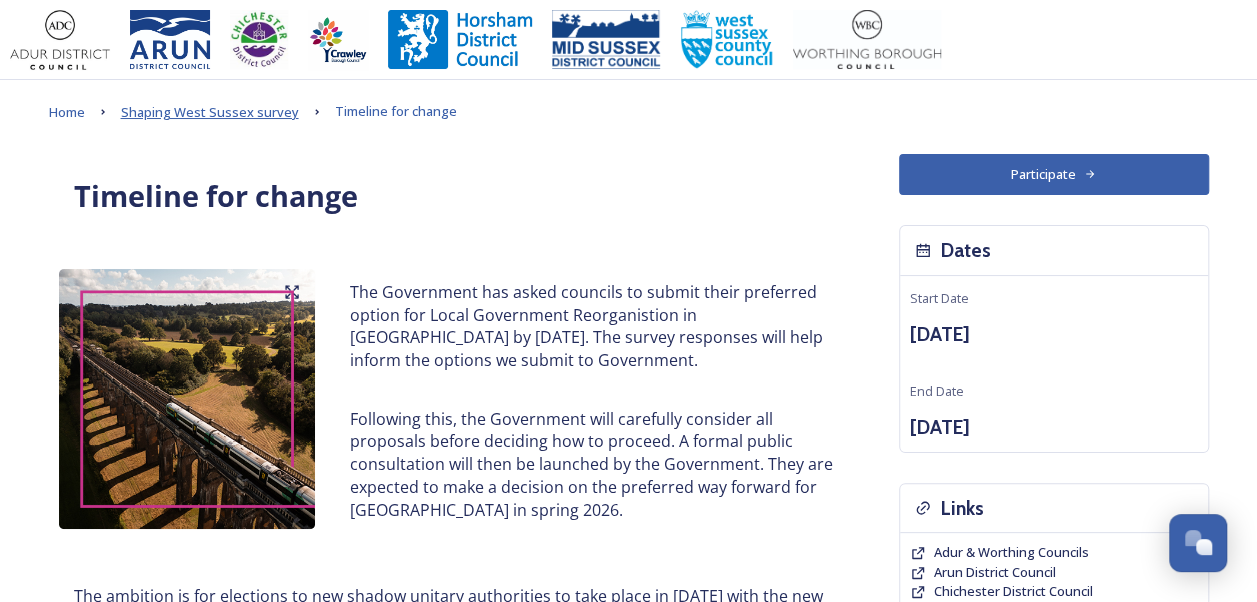 click on "Shaping West Sussex survey" at bounding box center [210, 112] 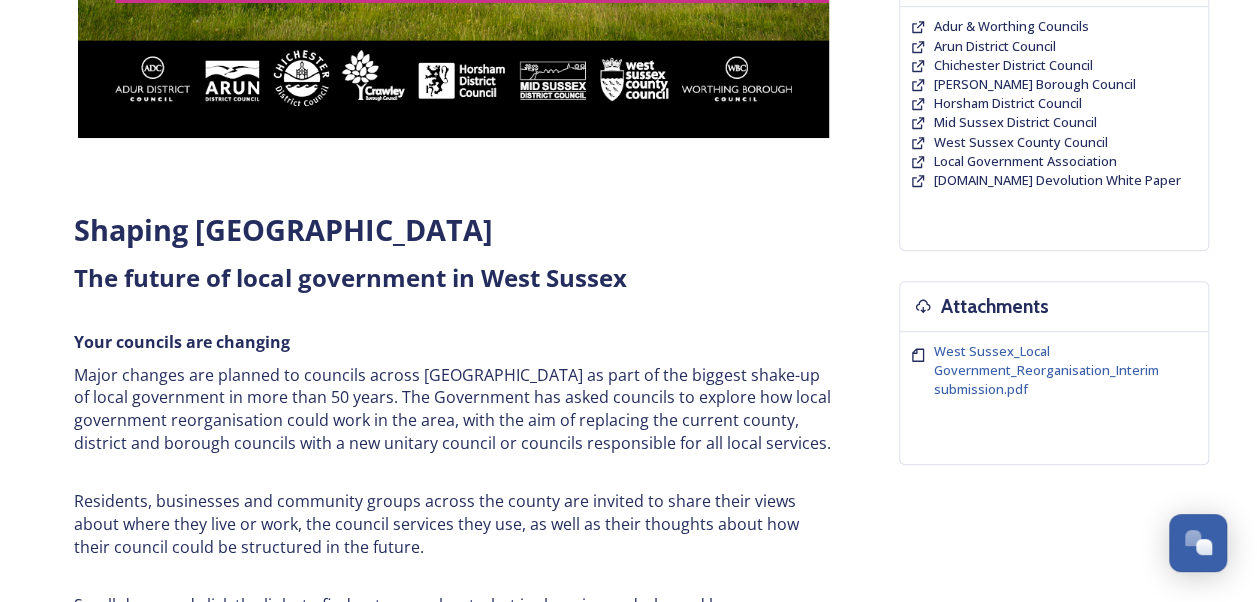 scroll, scrollTop: 1053, scrollLeft: 0, axis: vertical 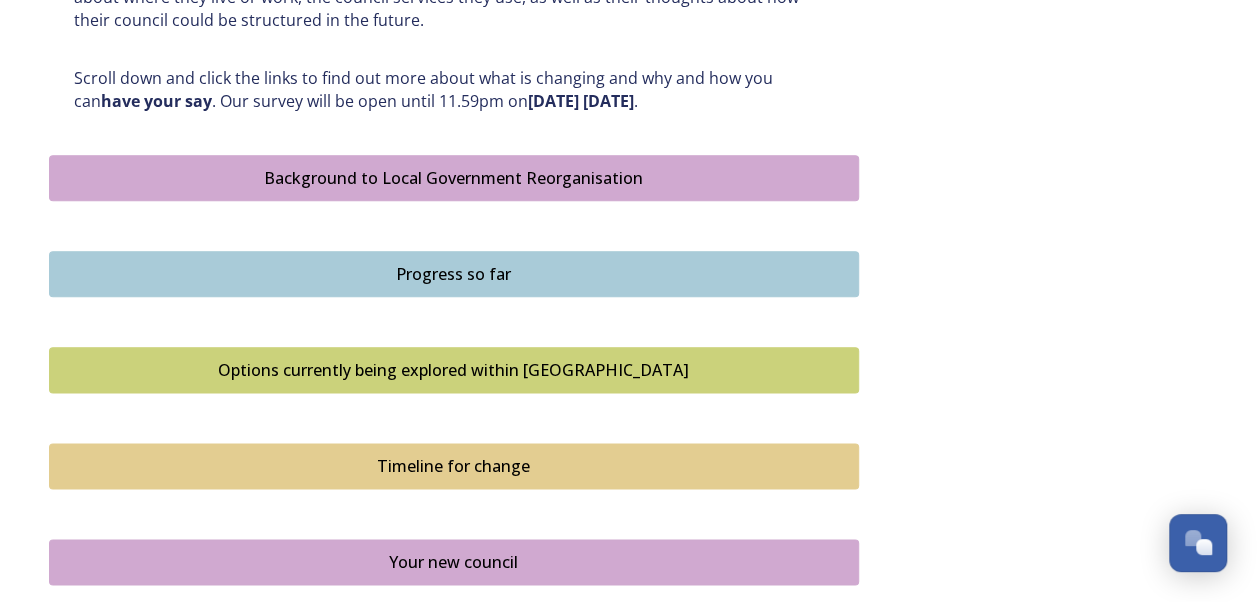 click on "Your new council" at bounding box center [454, 562] 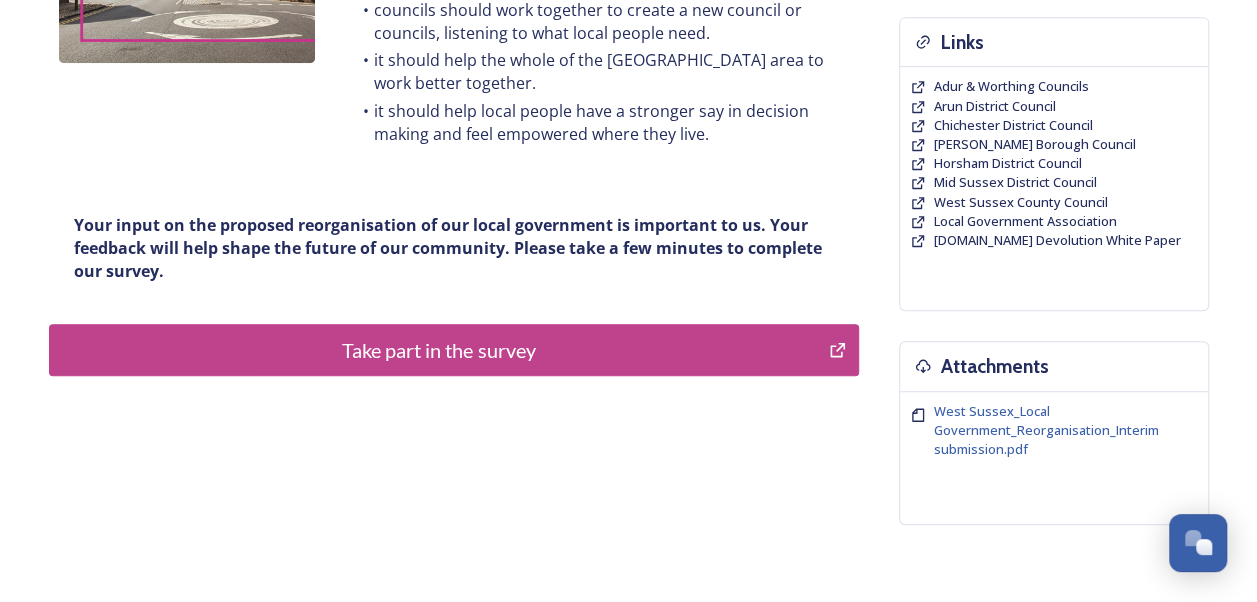scroll, scrollTop: 493, scrollLeft: 0, axis: vertical 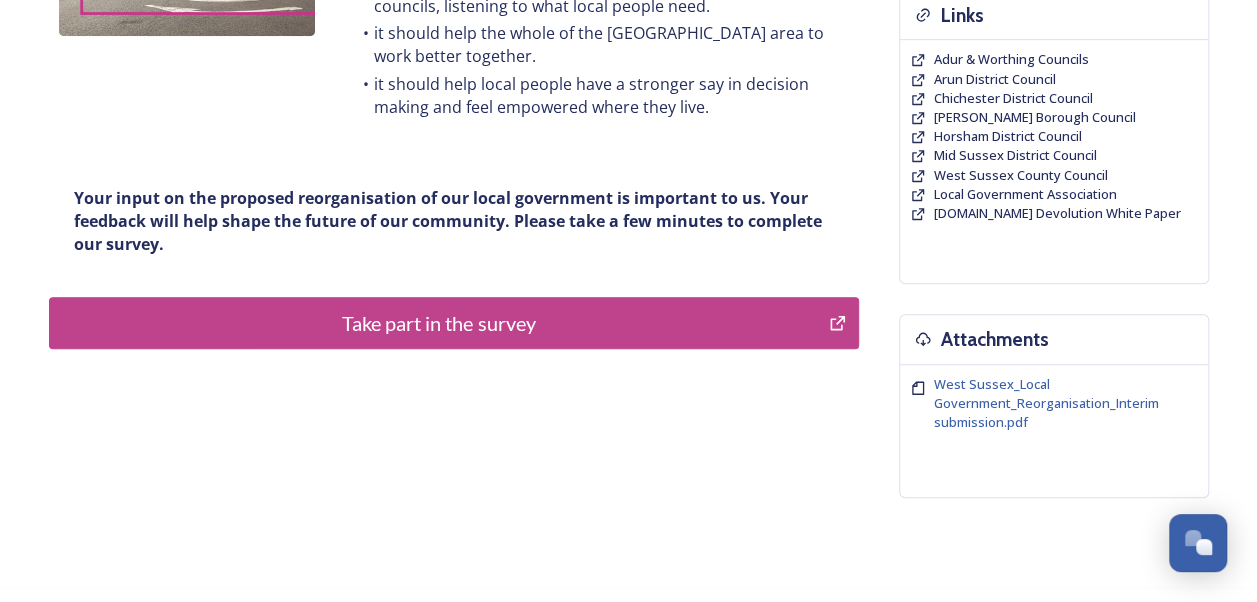 click on "Take part in the survey" at bounding box center (439, 323) 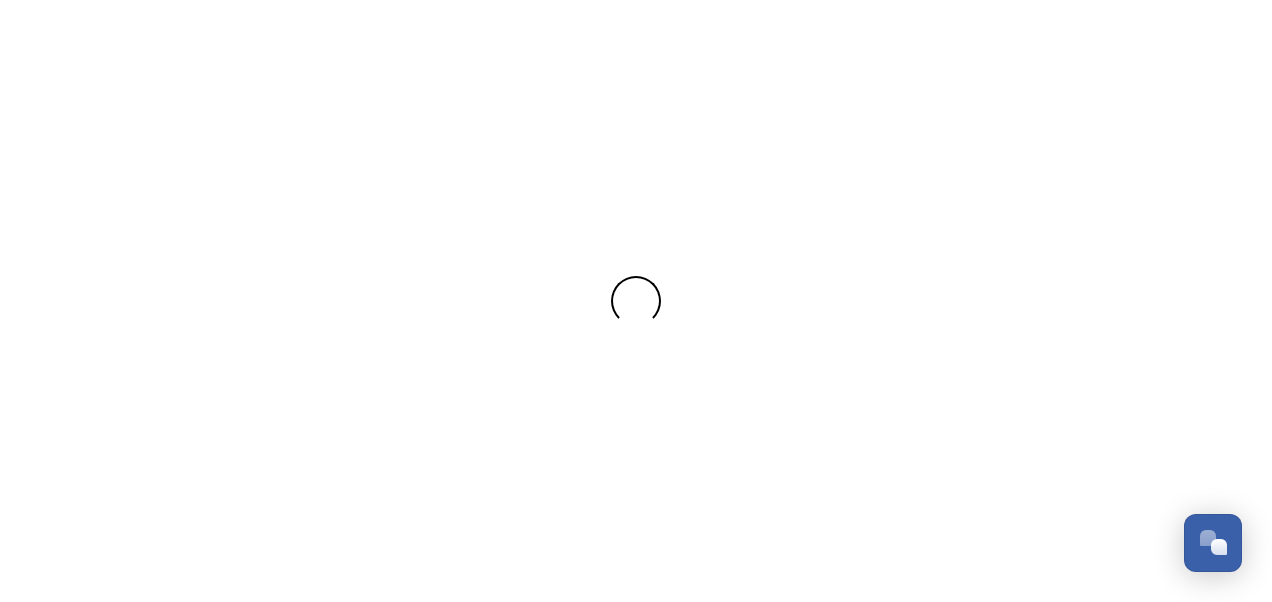 scroll, scrollTop: 0, scrollLeft: 0, axis: both 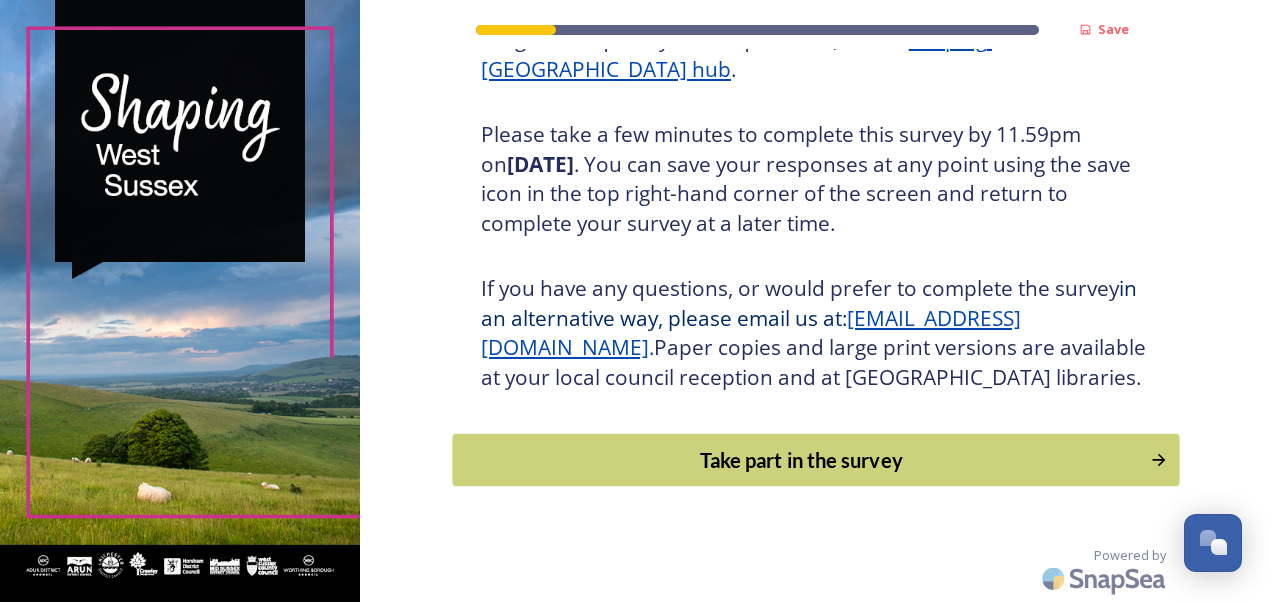 click on "Take part in the survey" at bounding box center (801, 460) 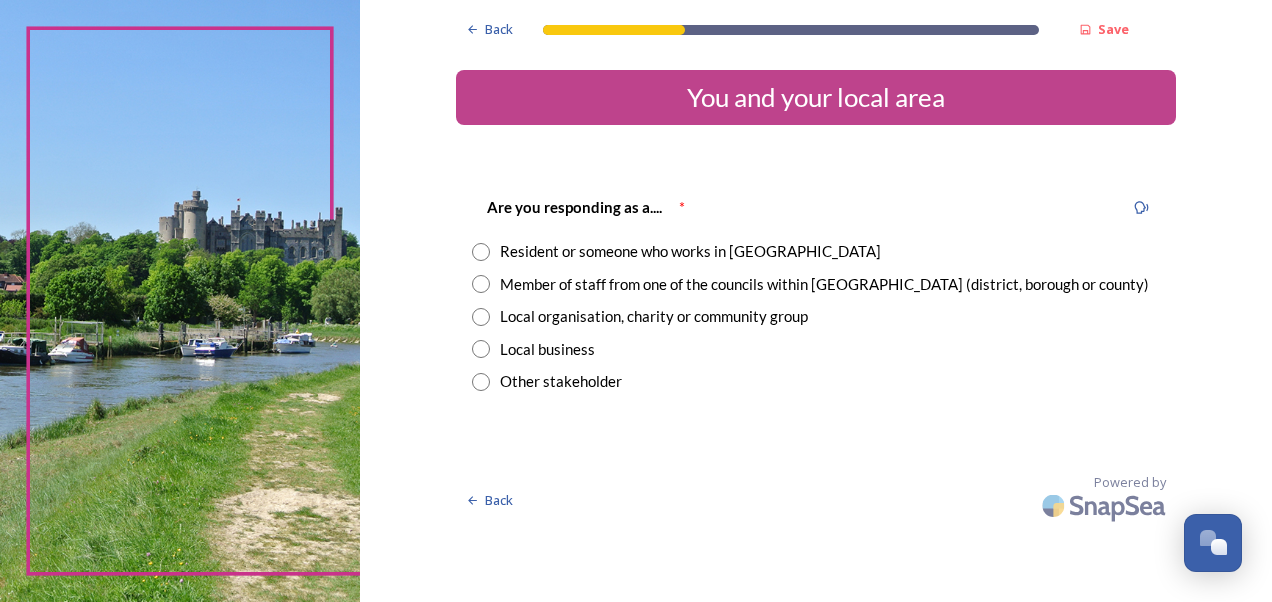 click at bounding box center (481, 252) 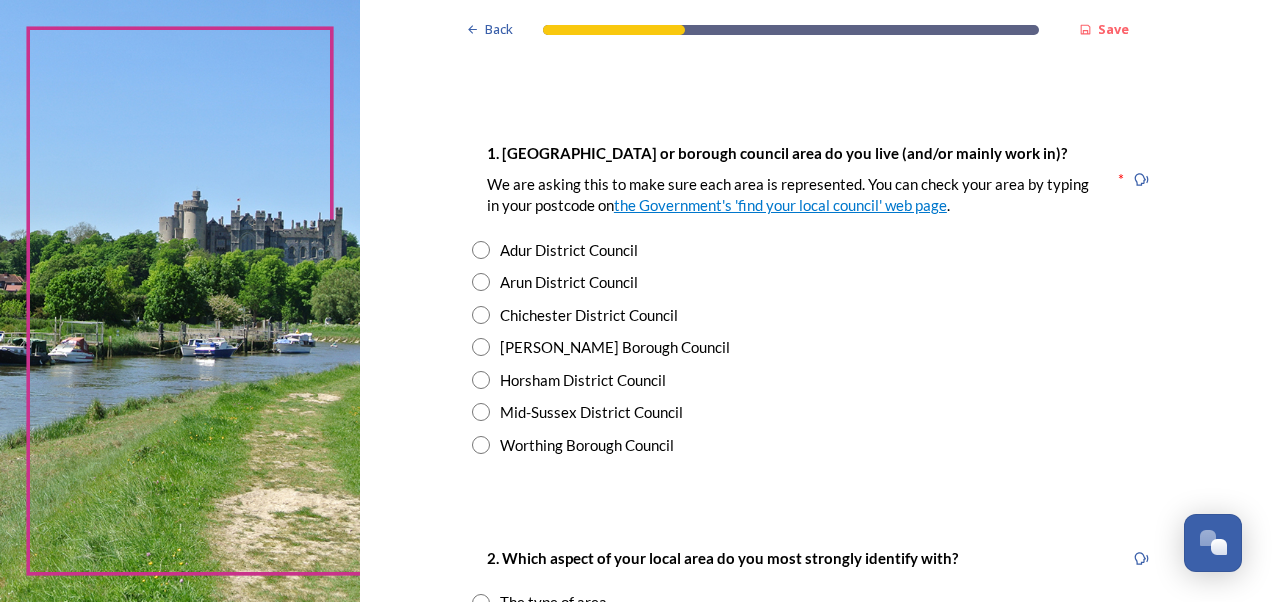 scroll, scrollTop: 400, scrollLeft: 0, axis: vertical 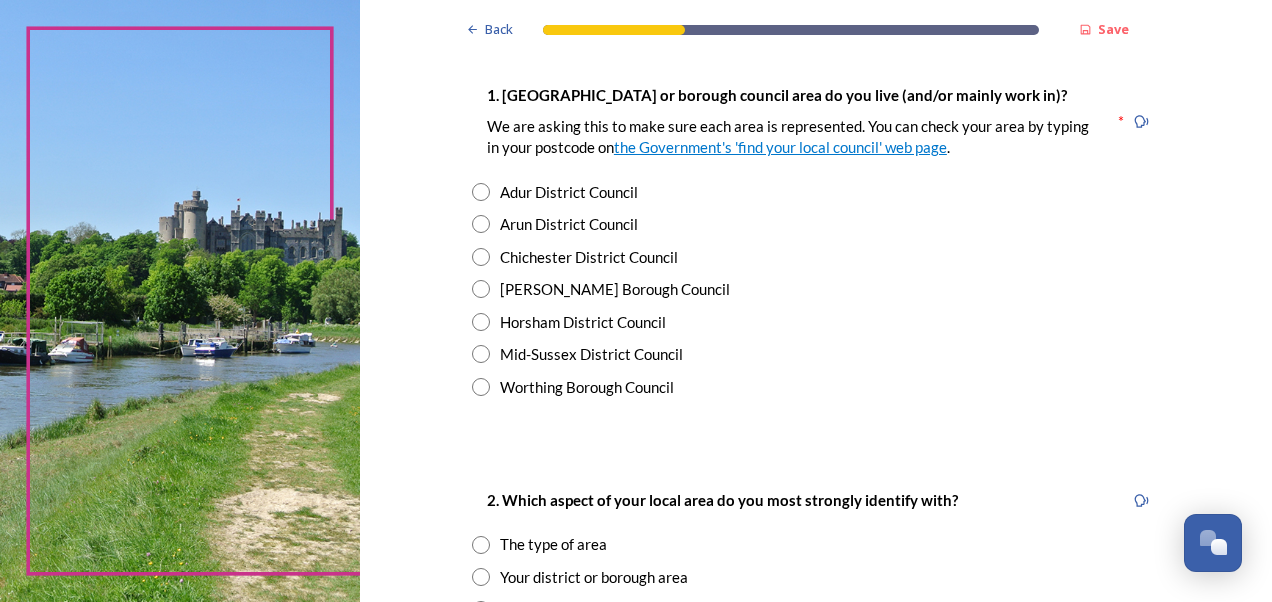 click at bounding box center [481, 387] 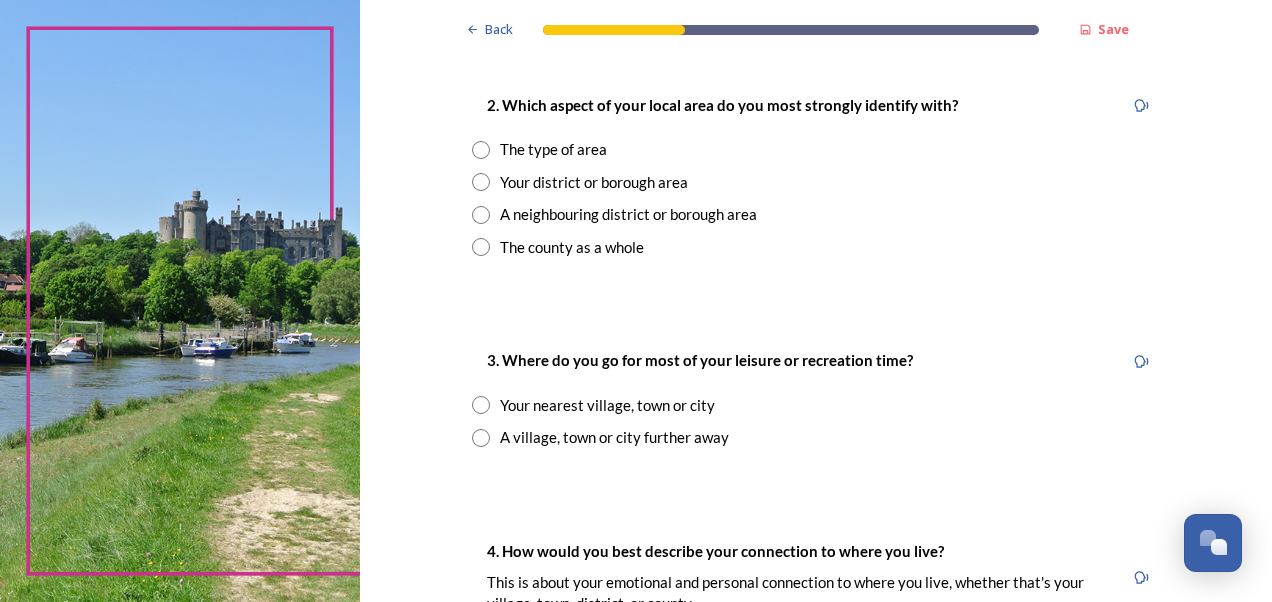 scroll, scrollTop: 800, scrollLeft: 0, axis: vertical 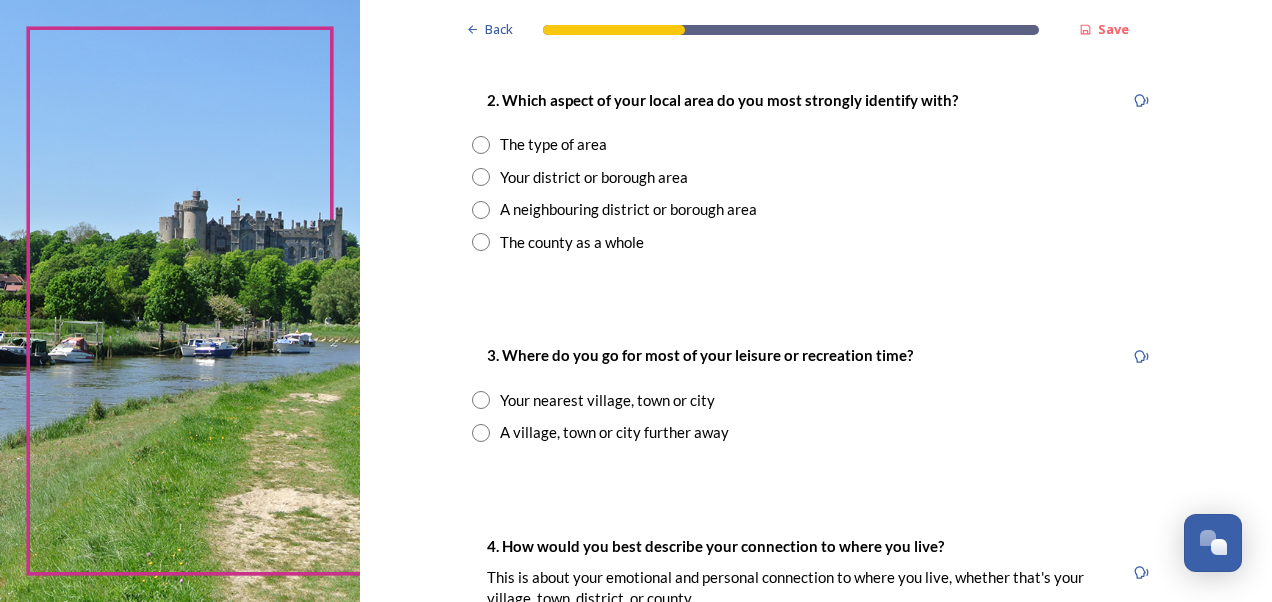click on "3. Where do you go for most of your leisure or recreation time?" at bounding box center [816, 355] 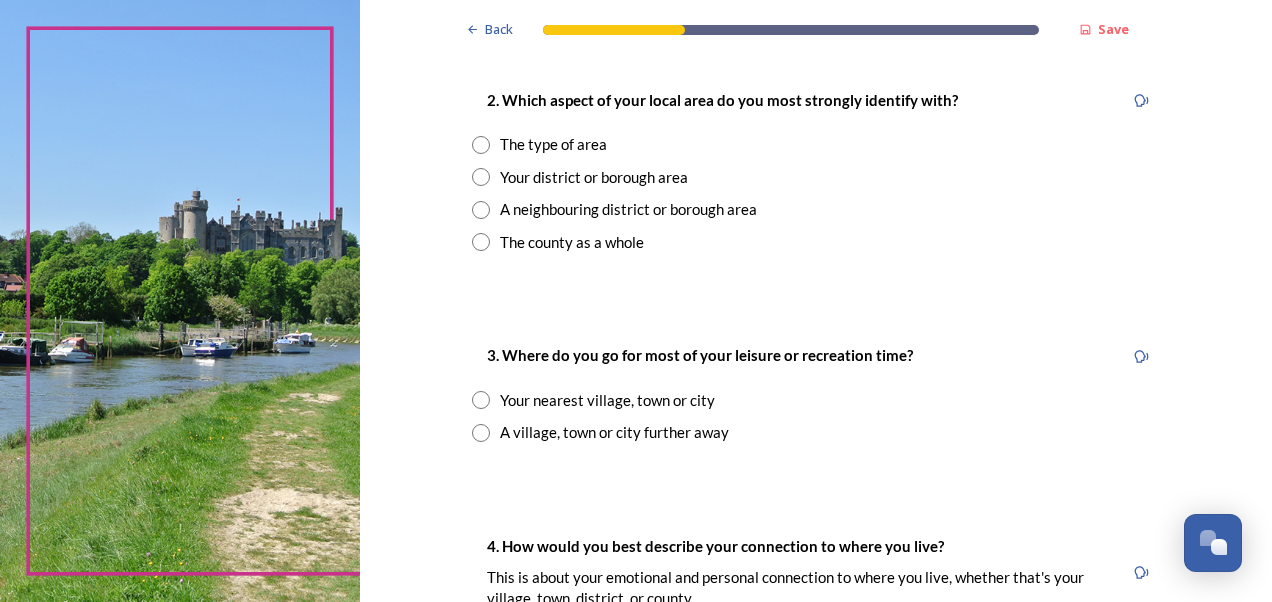 click at bounding box center [481, 242] 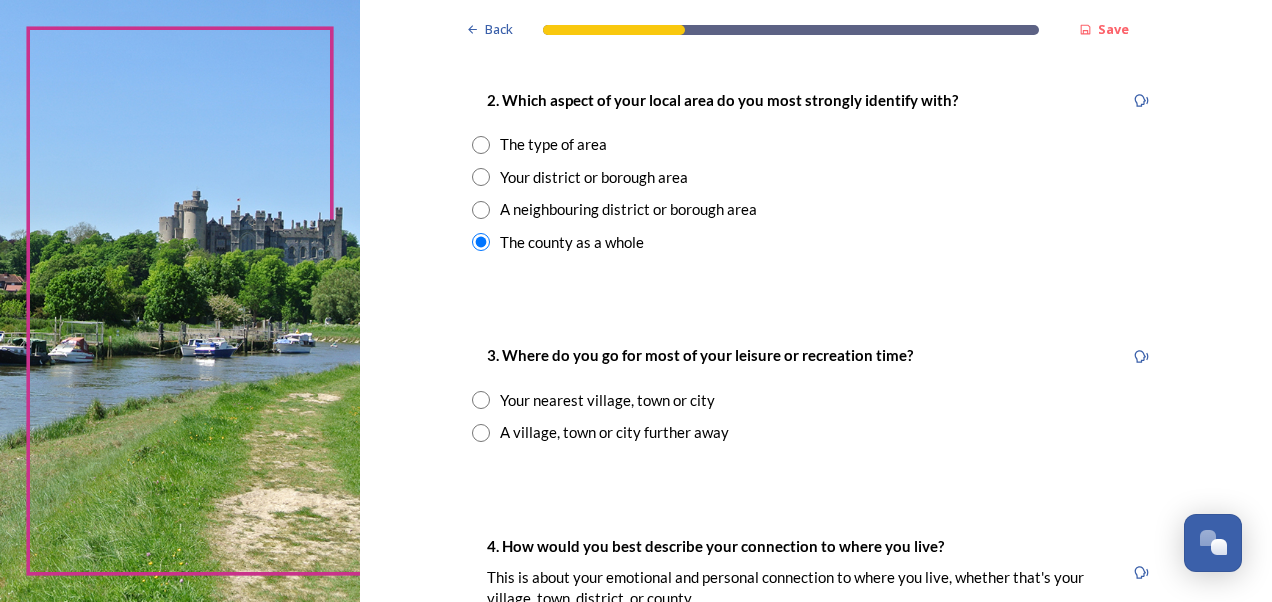 click at bounding box center (481, 400) 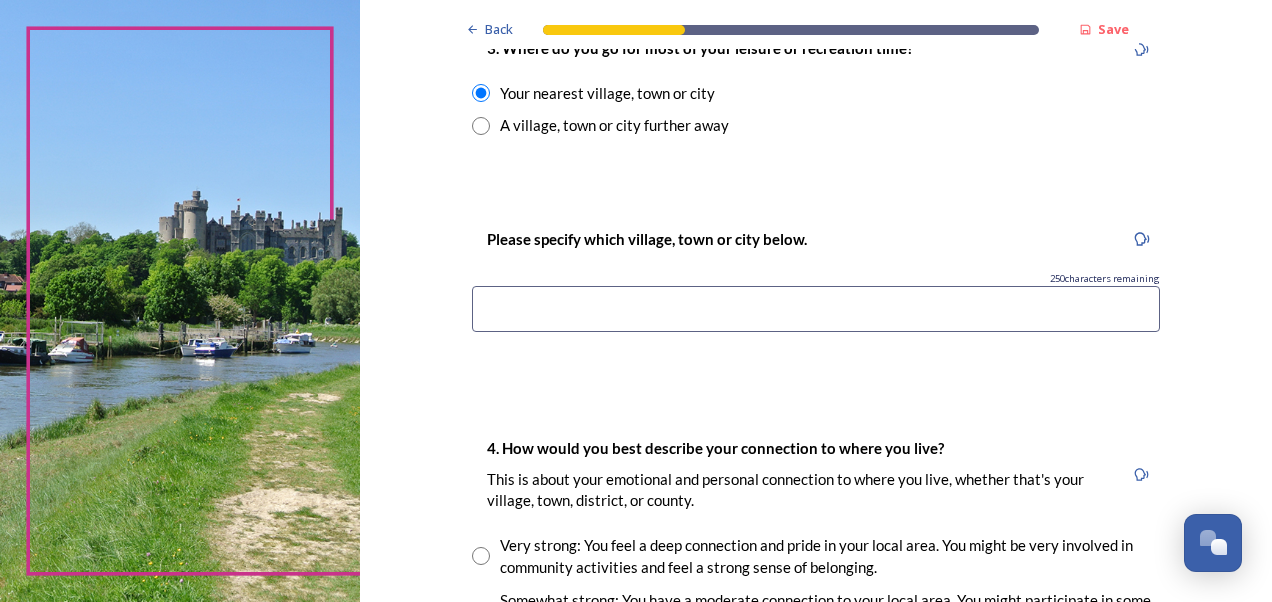 scroll, scrollTop: 1120, scrollLeft: 0, axis: vertical 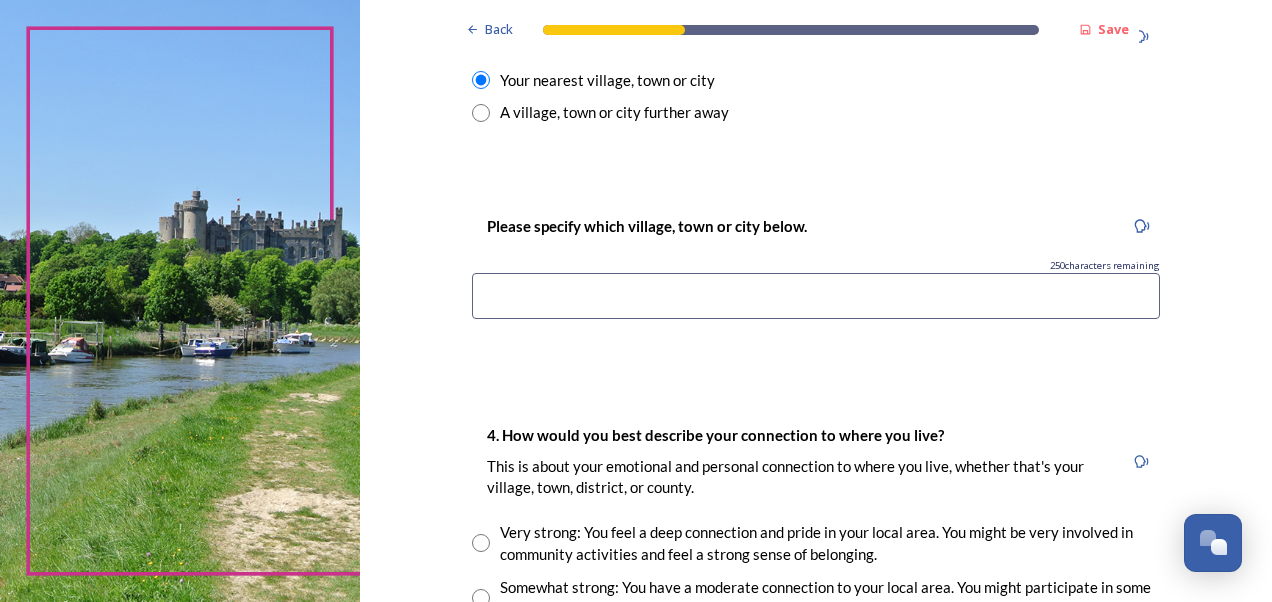 click at bounding box center [816, 296] 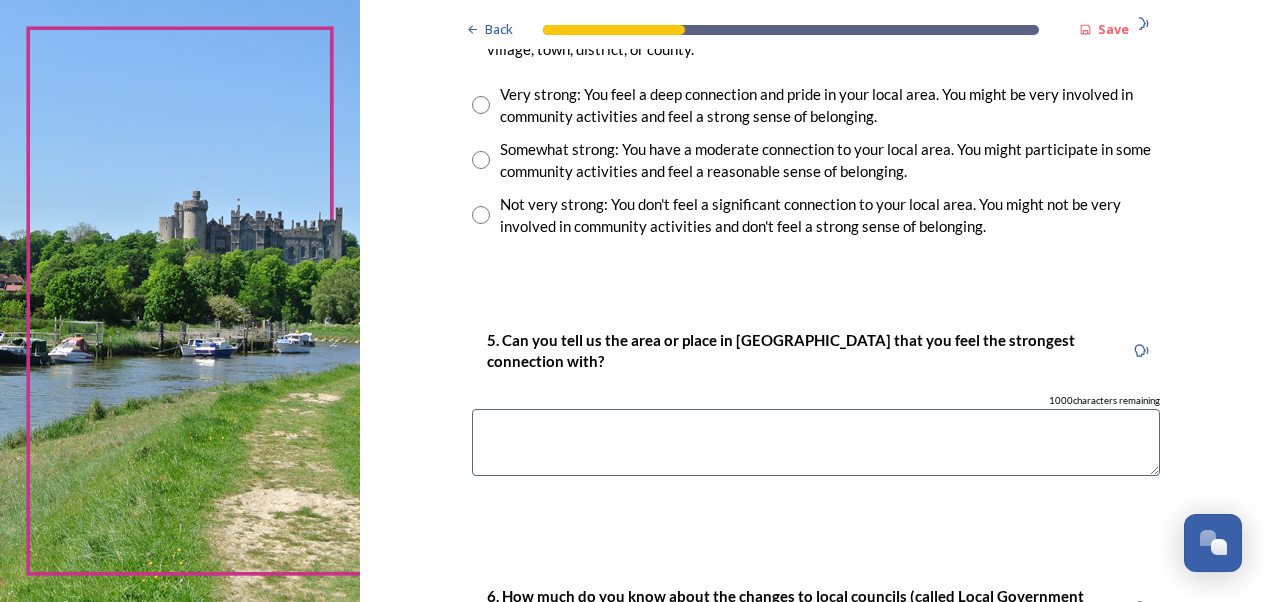 scroll, scrollTop: 1560, scrollLeft: 0, axis: vertical 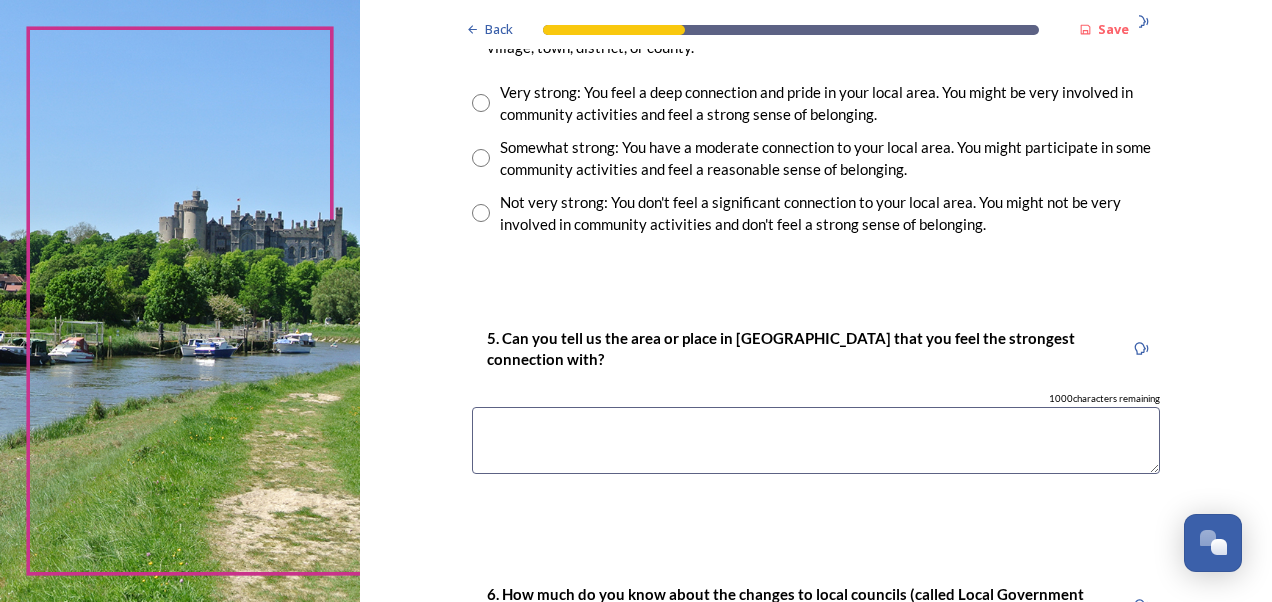 type on "worthing" 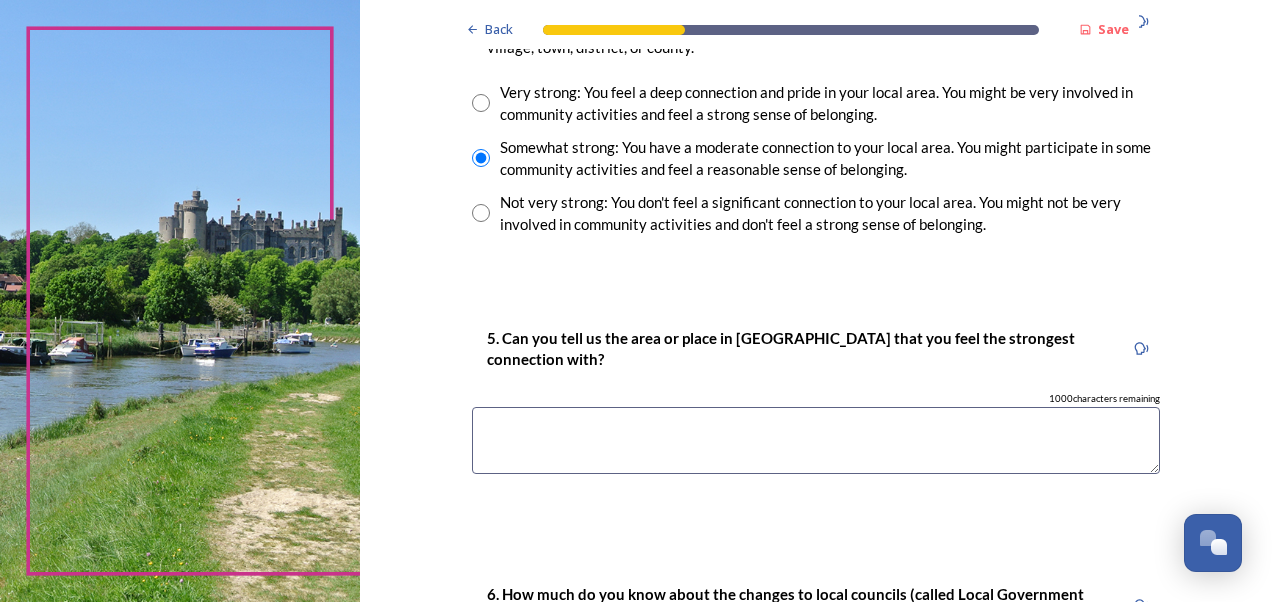 click at bounding box center (816, 440) 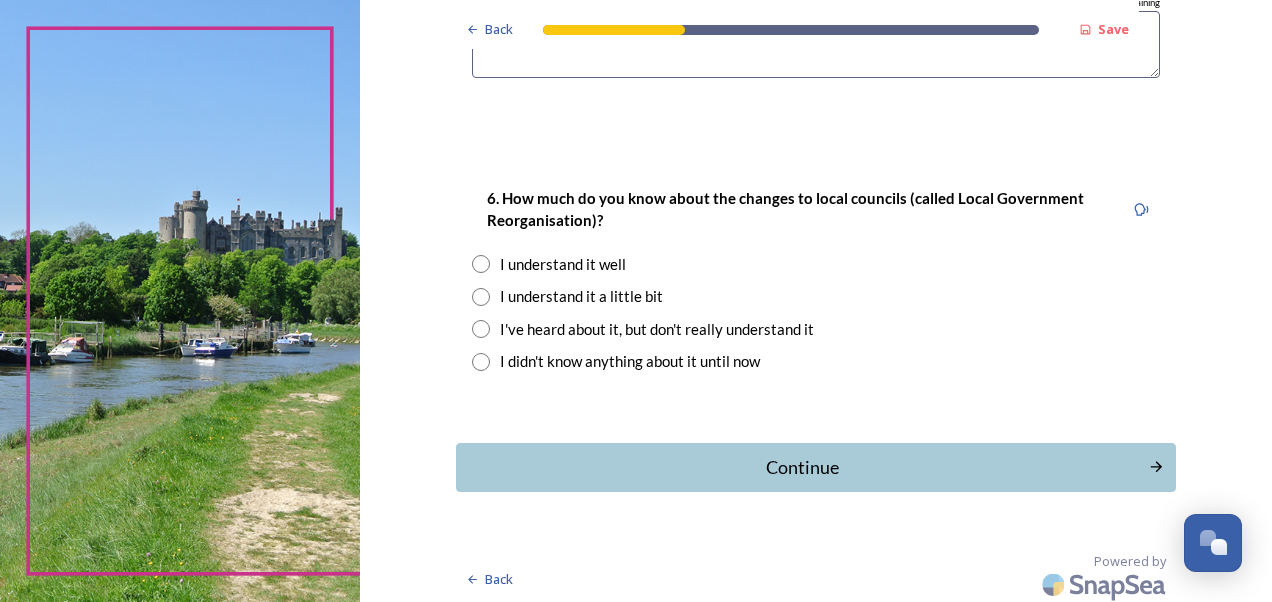 scroll, scrollTop: 1960, scrollLeft: 0, axis: vertical 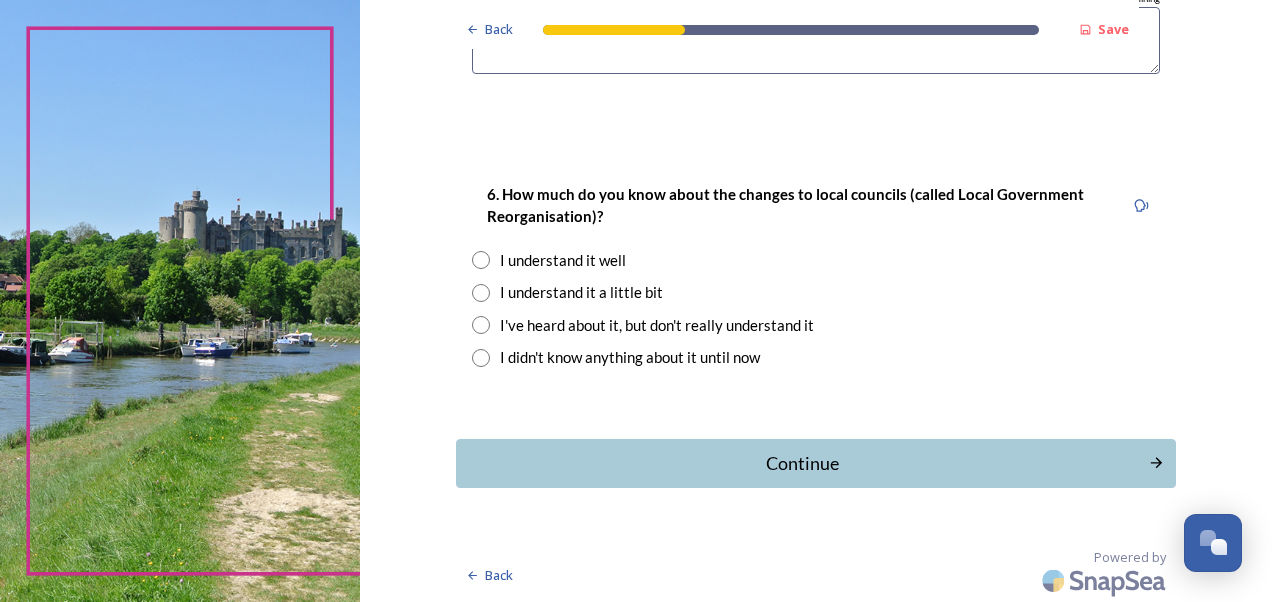 type on "worthing" 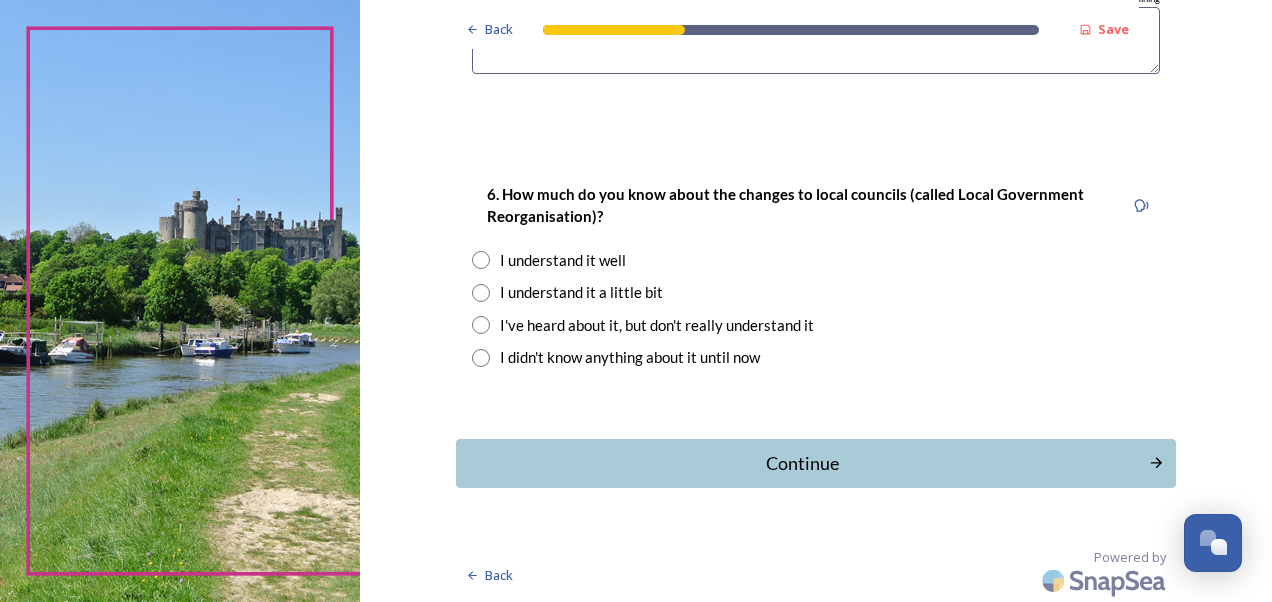 radio on "true" 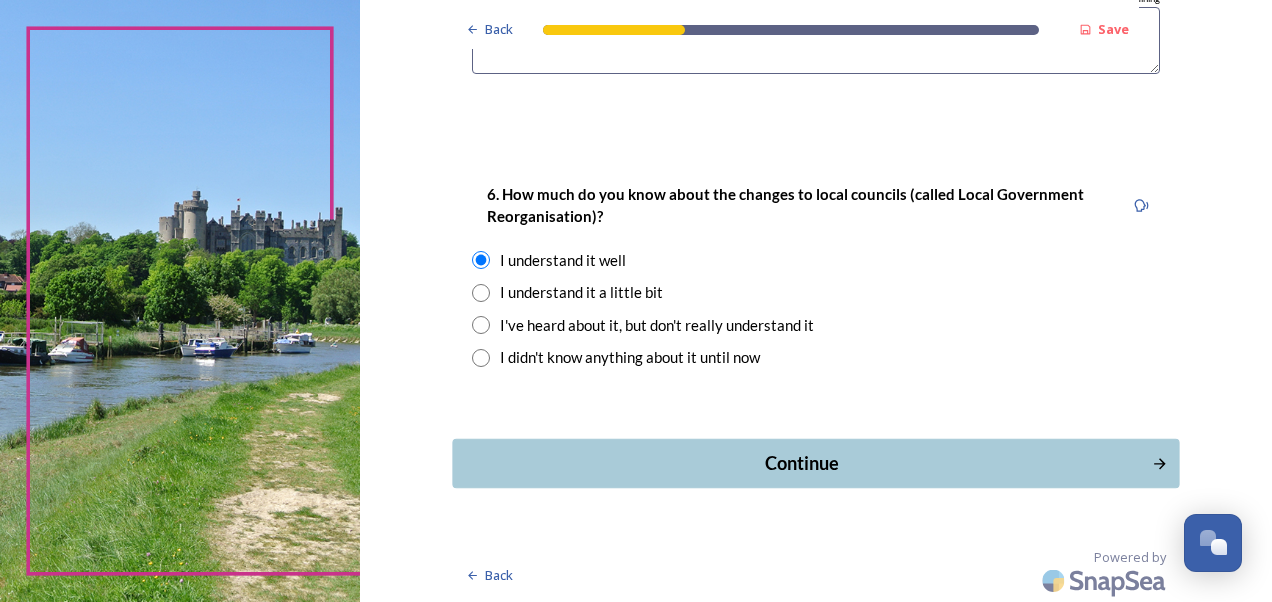 click on "Continue" at bounding box center (801, 463) 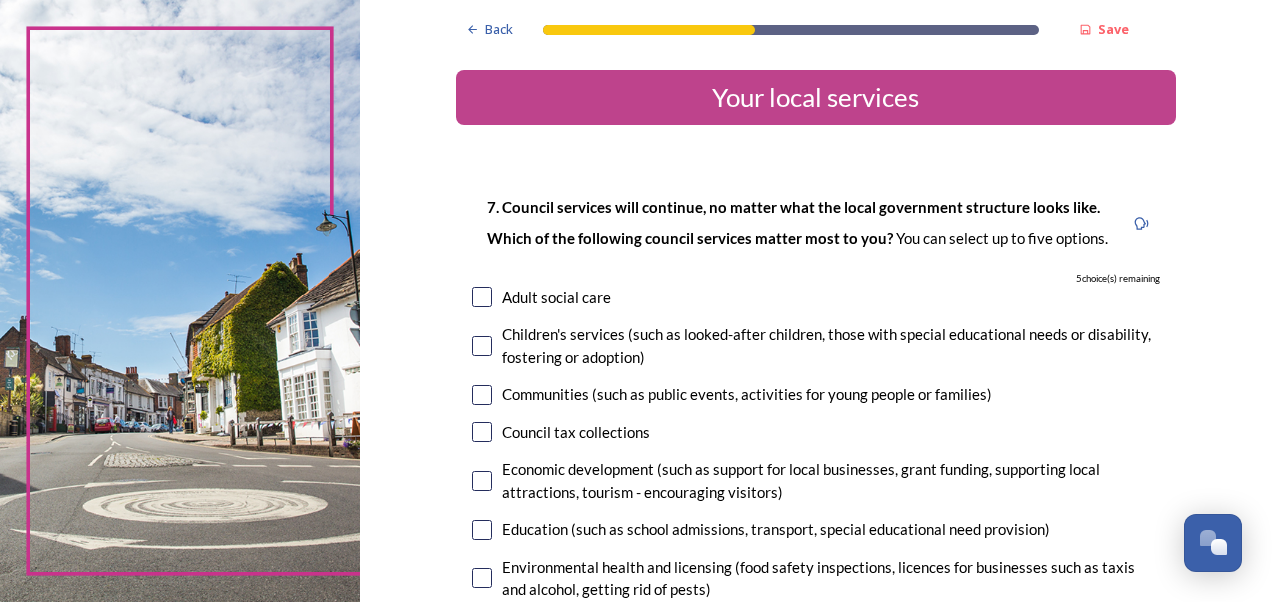 click at bounding box center [482, 346] 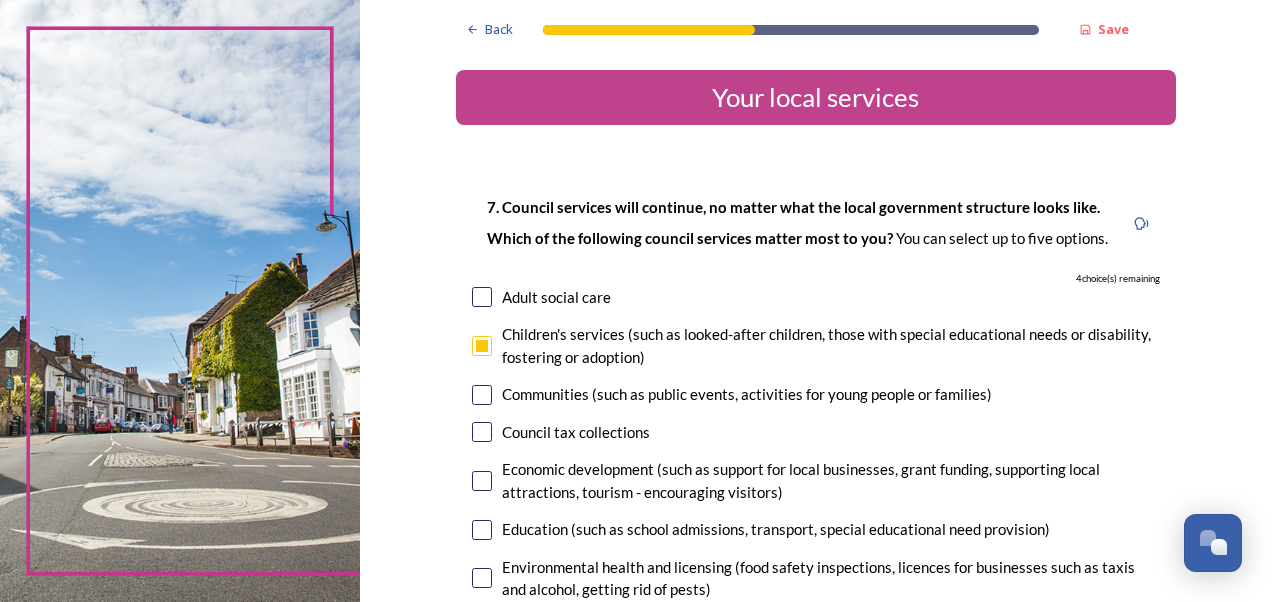 click at bounding box center (482, 297) 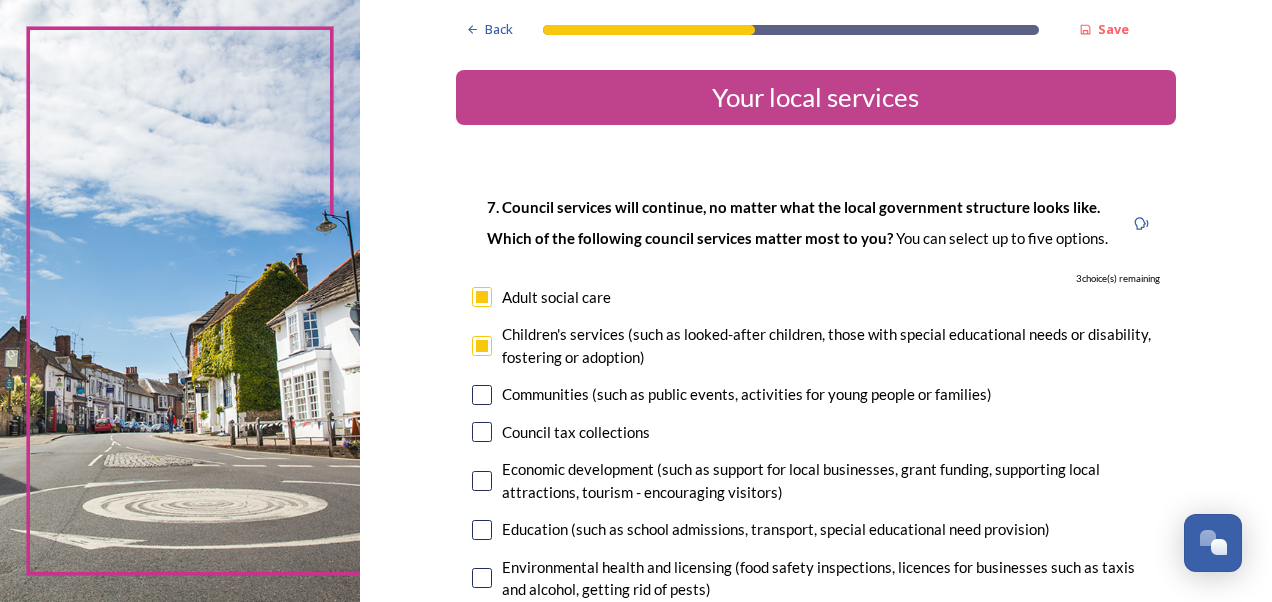click at bounding box center (482, 530) 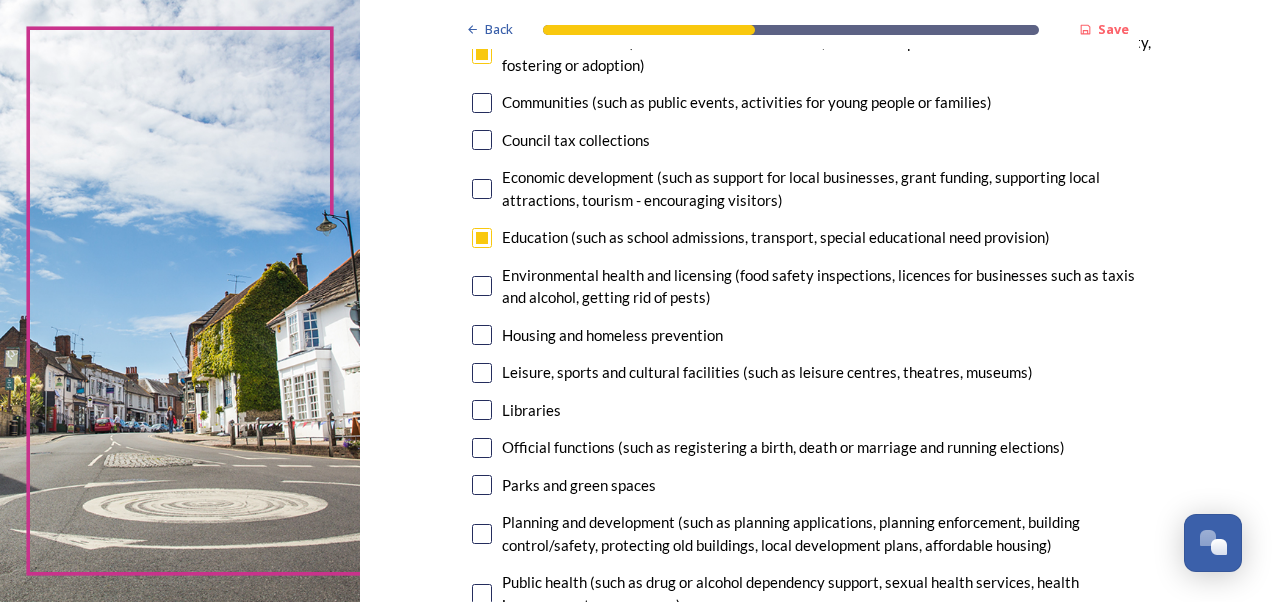 scroll, scrollTop: 320, scrollLeft: 0, axis: vertical 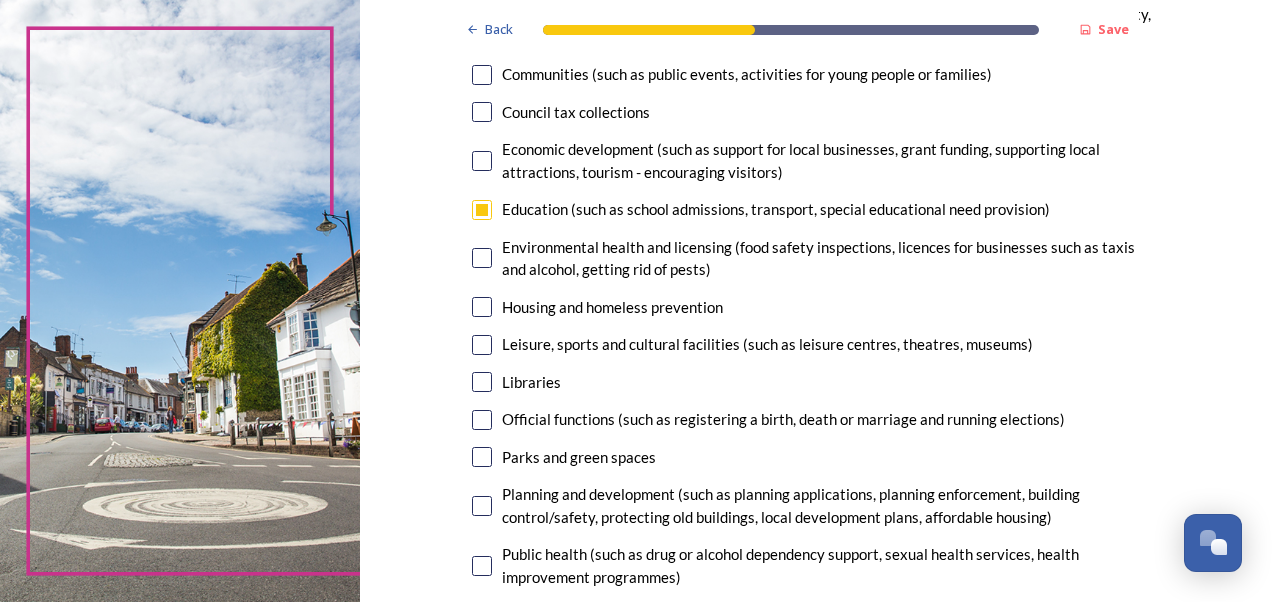 click at bounding box center (482, 75) 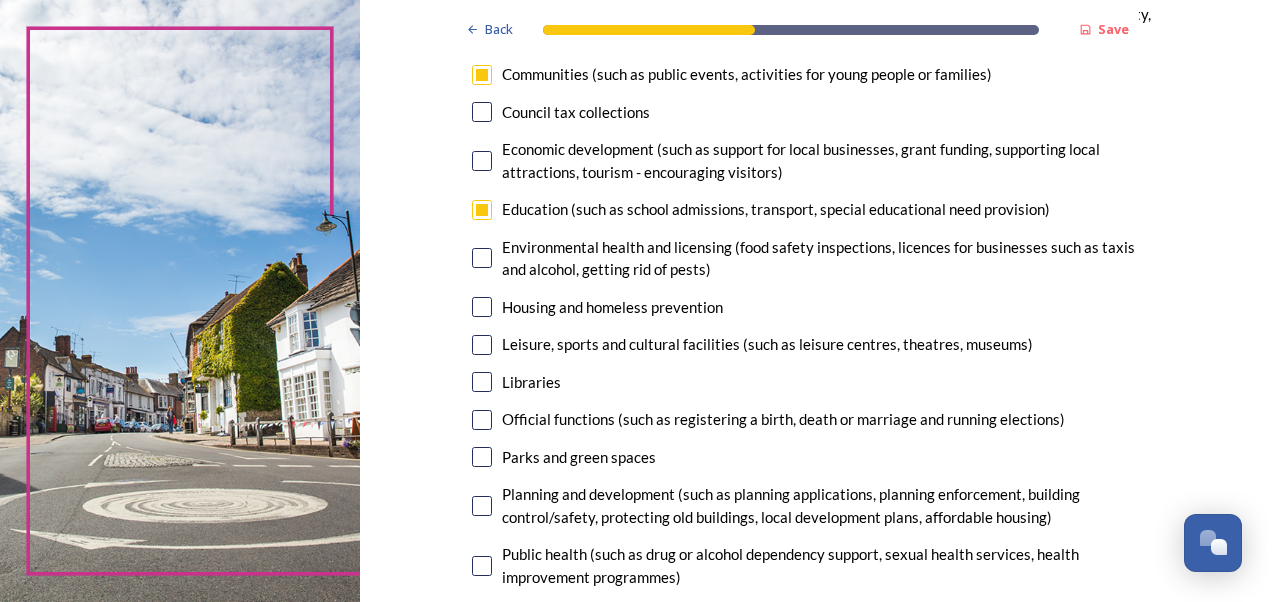 click at bounding box center (482, 345) 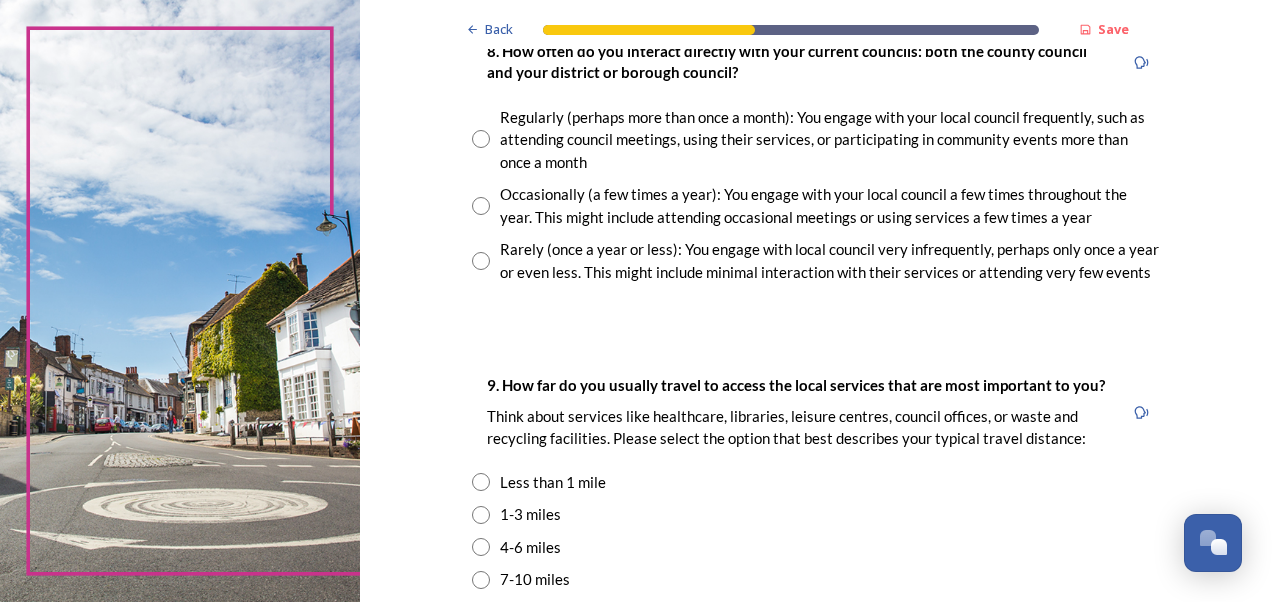 scroll, scrollTop: 1166, scrollLeft: 0, axis: vertical 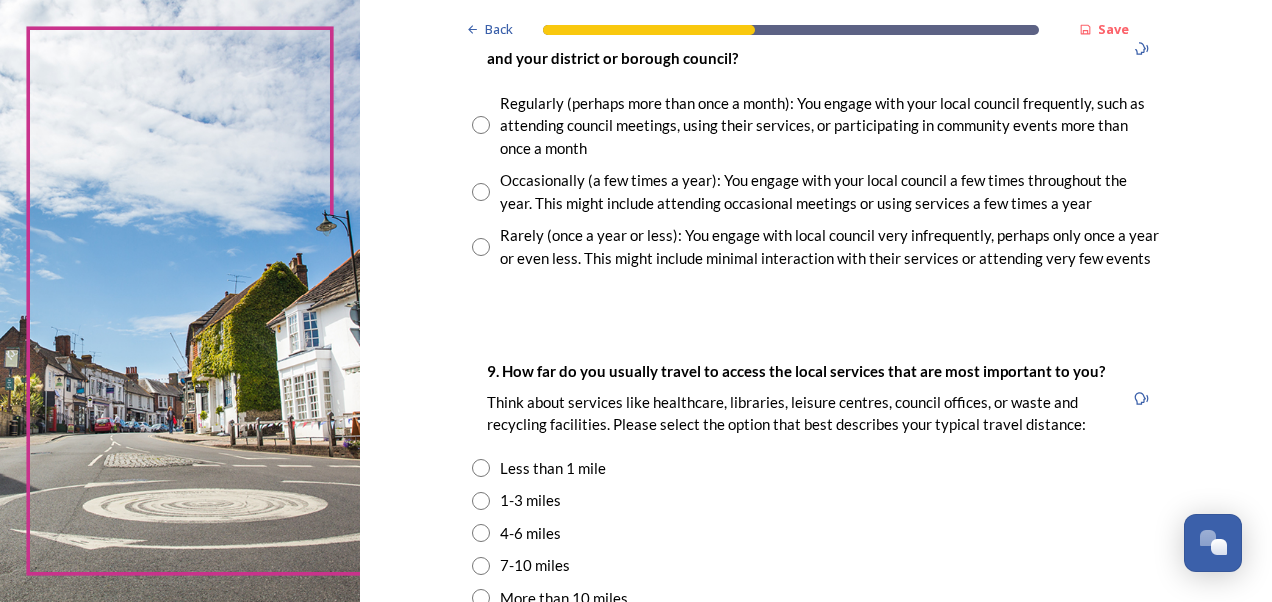 click at bounding box center (481, 192) 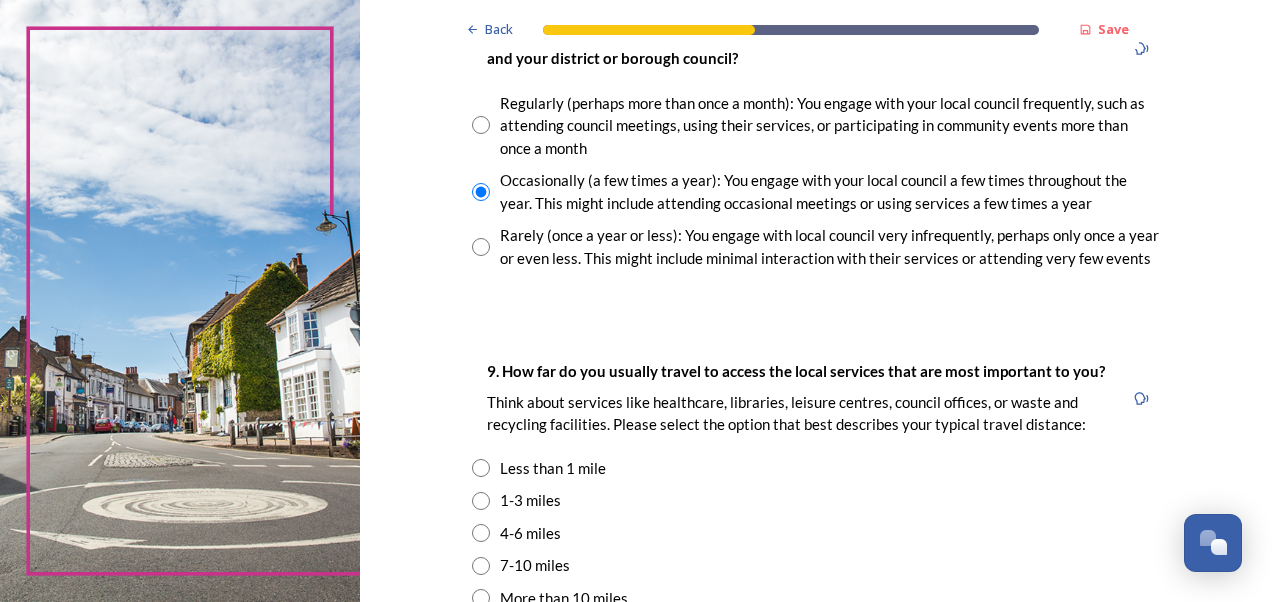 click at bounding box center (481, 533) 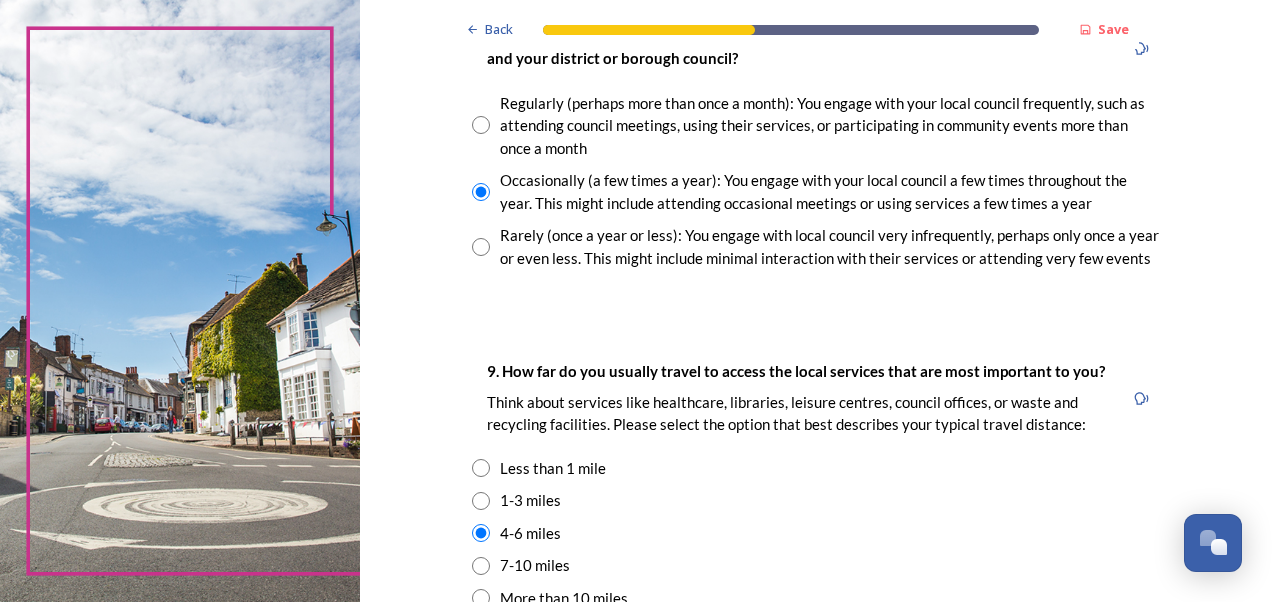 scroll, scrollTop: 1693, scrollLeft: 0, axis: vertical 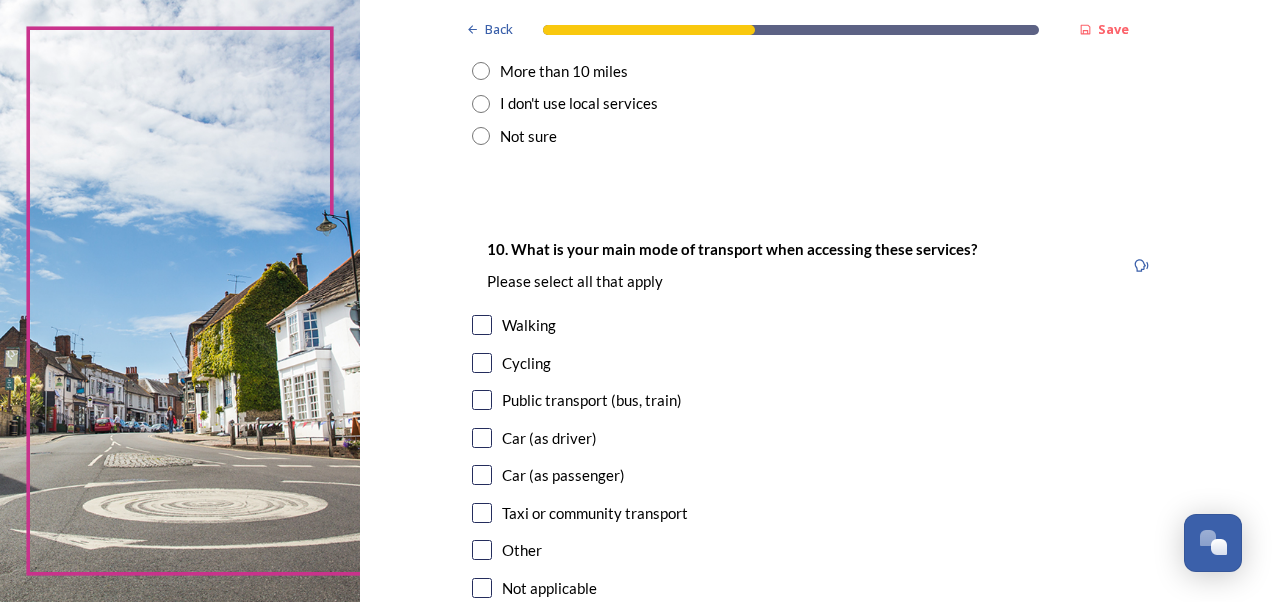 click at bounding box center [482, 325] 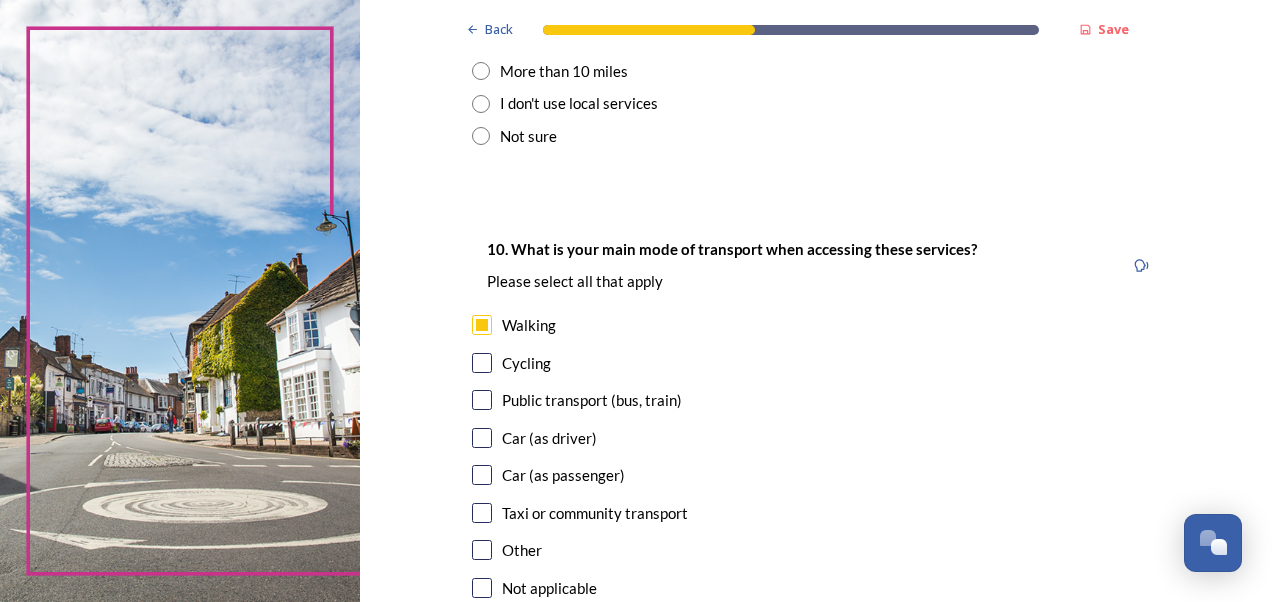 click at bounding box center [482, 438] 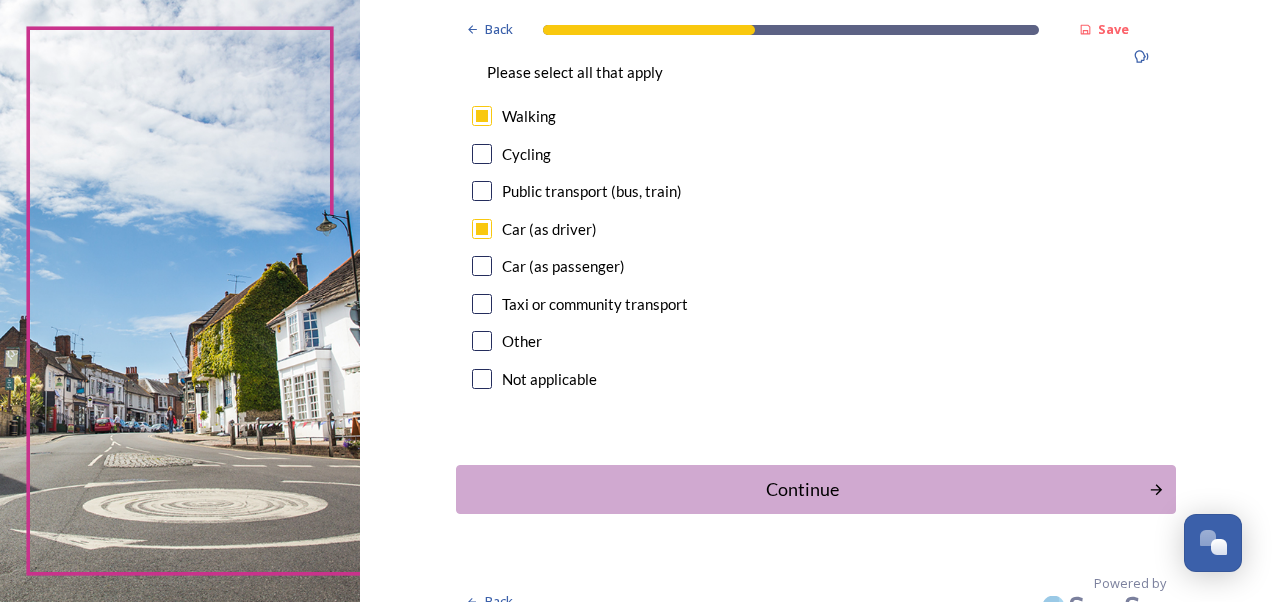 scroll, scrollTop: 1929, scrollLeft: 0, axis: vertical 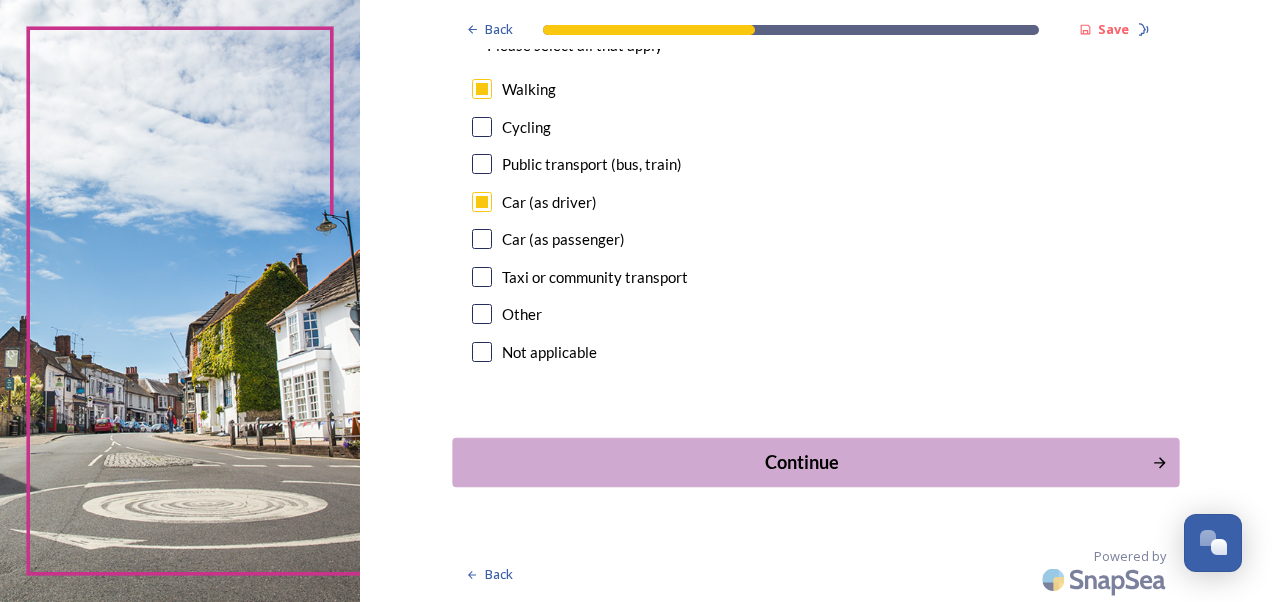 click on "Continue" at bounding box center [801, 462] 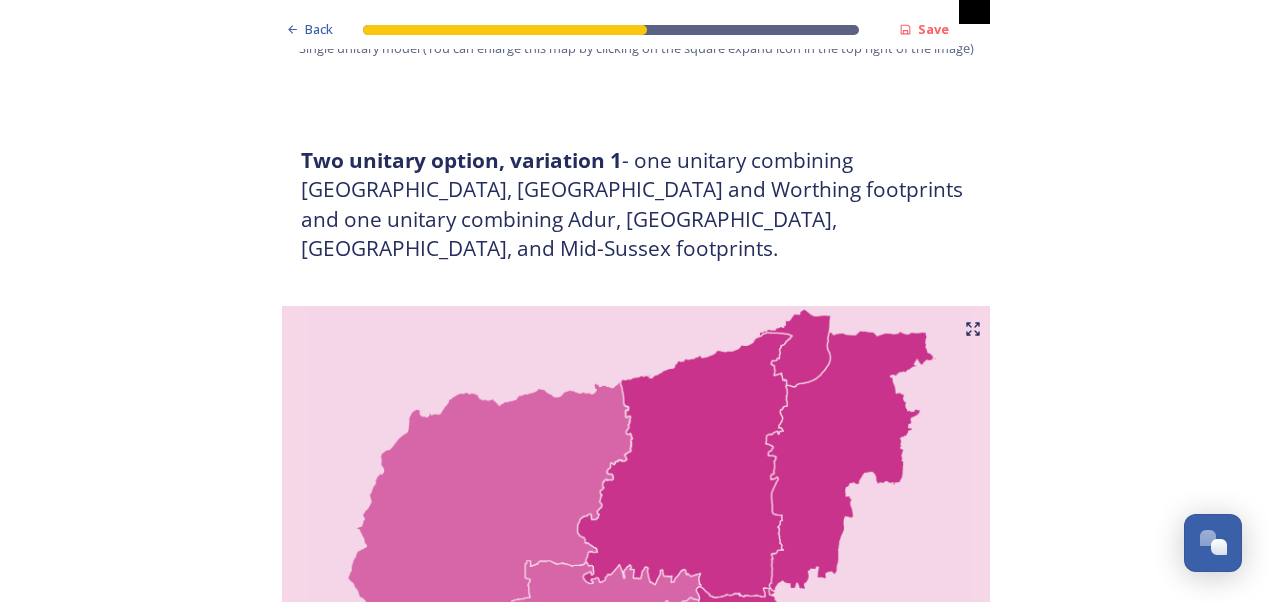 scroll, scrollTop: 1580, scrollLeft: 0, axis: vertical 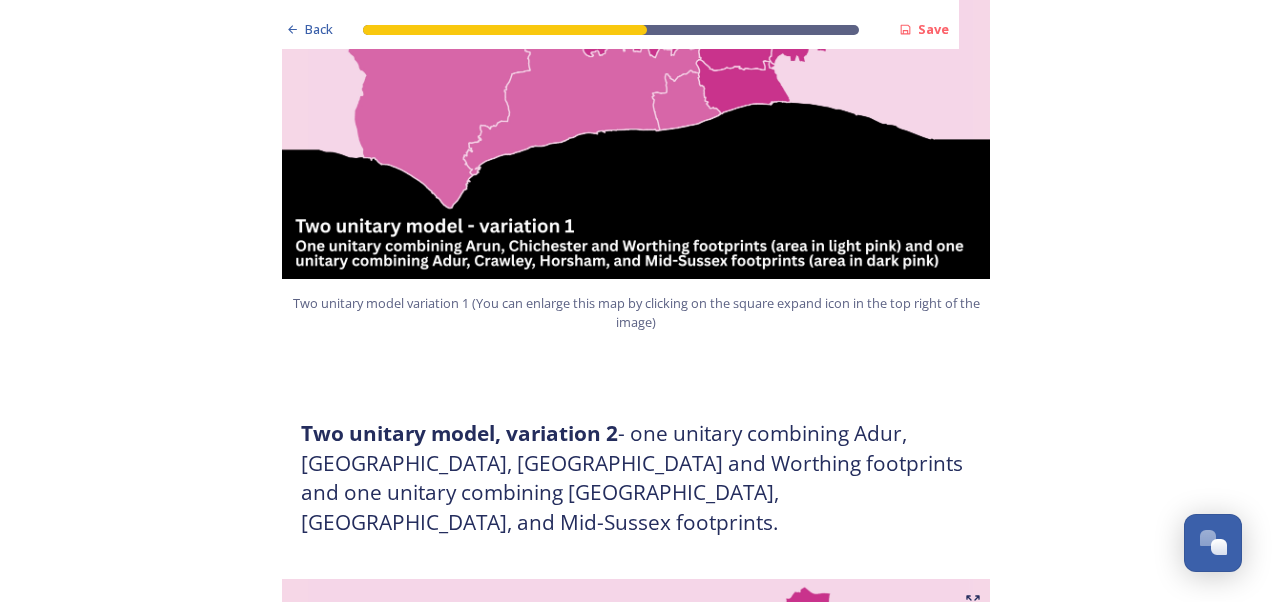 click at bounding box center [301, 1360] 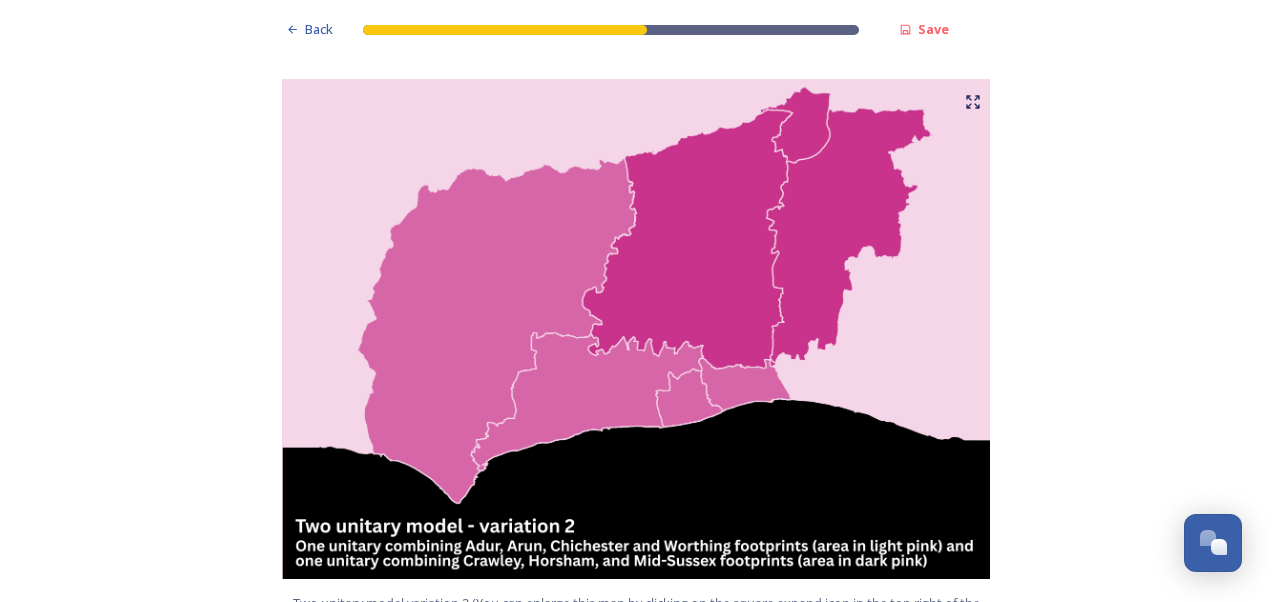 click on "Two unitary model variation 2 (You can enlarge this map by clicking on the square expand icon in the top right of the image)" at bounding box center (636, 363) 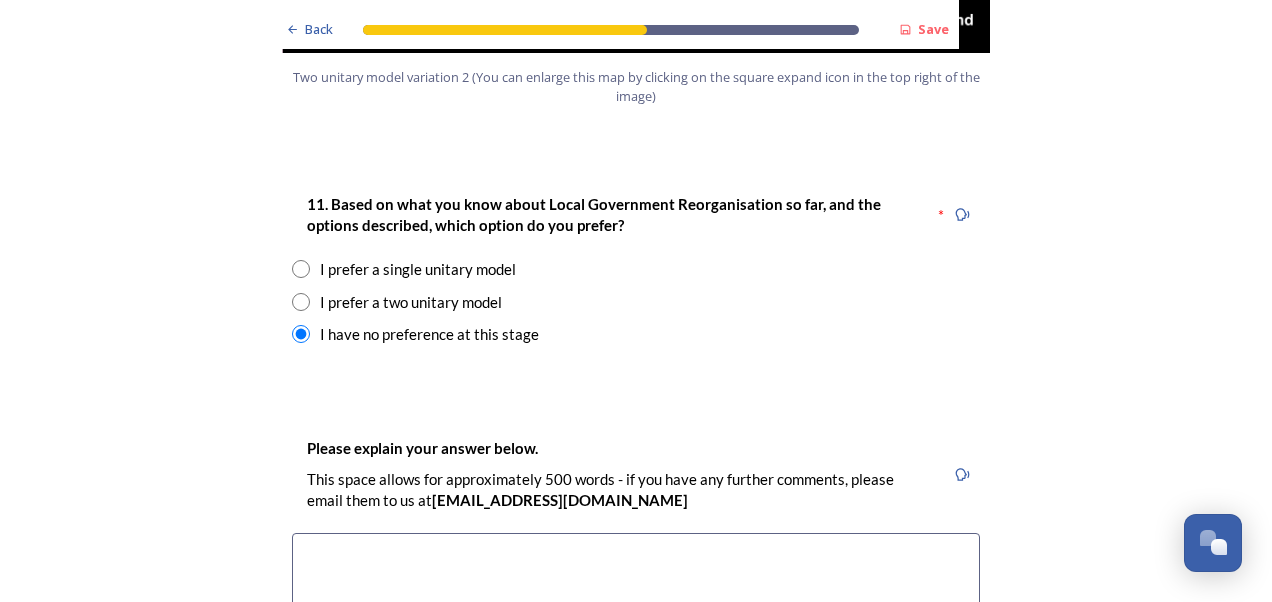 click at bounding box center [636, 645] 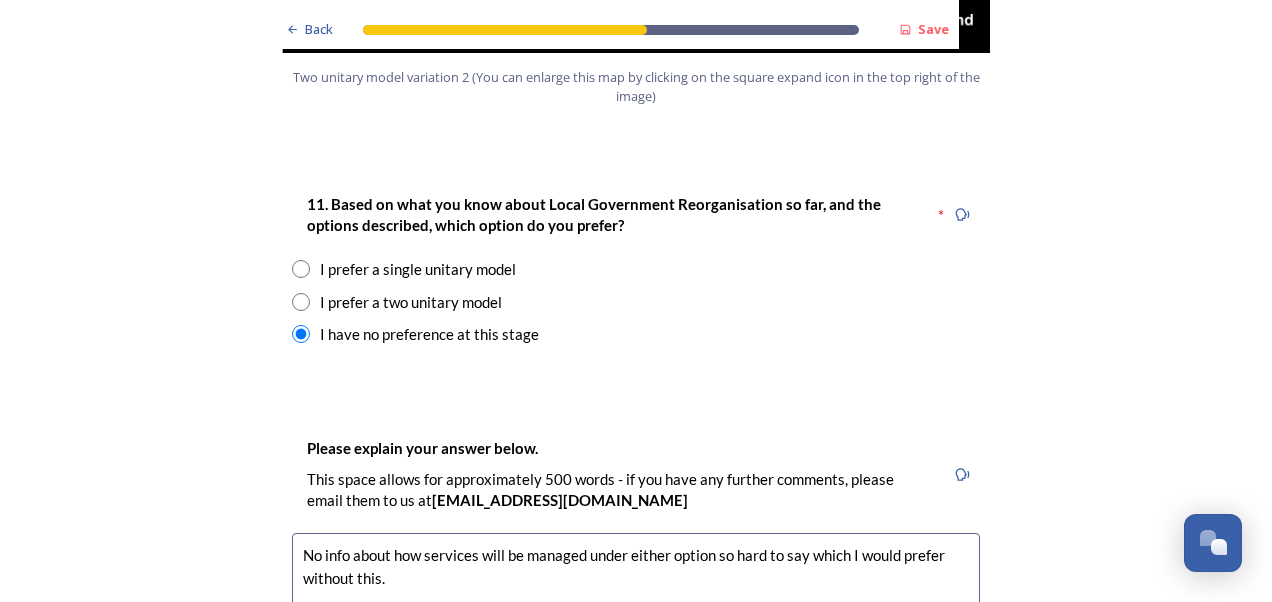 scroll, scrollTop: 3134, scrollLeft: 0, axis: vertical 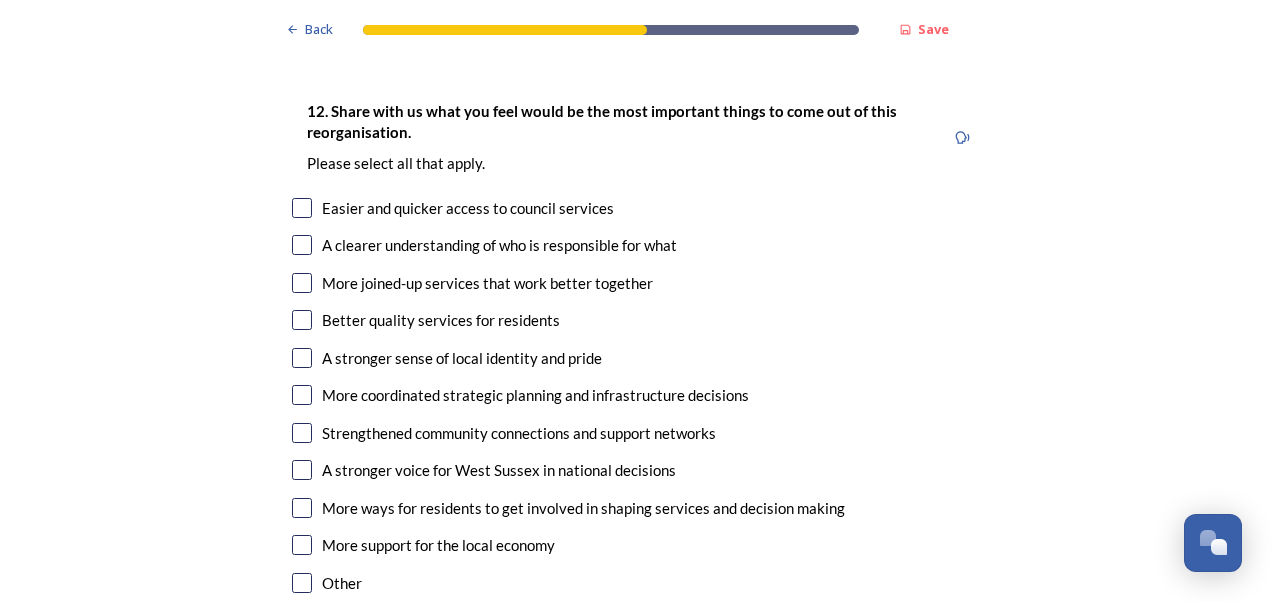 type on "No info about how services will be managed under either option so hard to say which I would prefer without this." 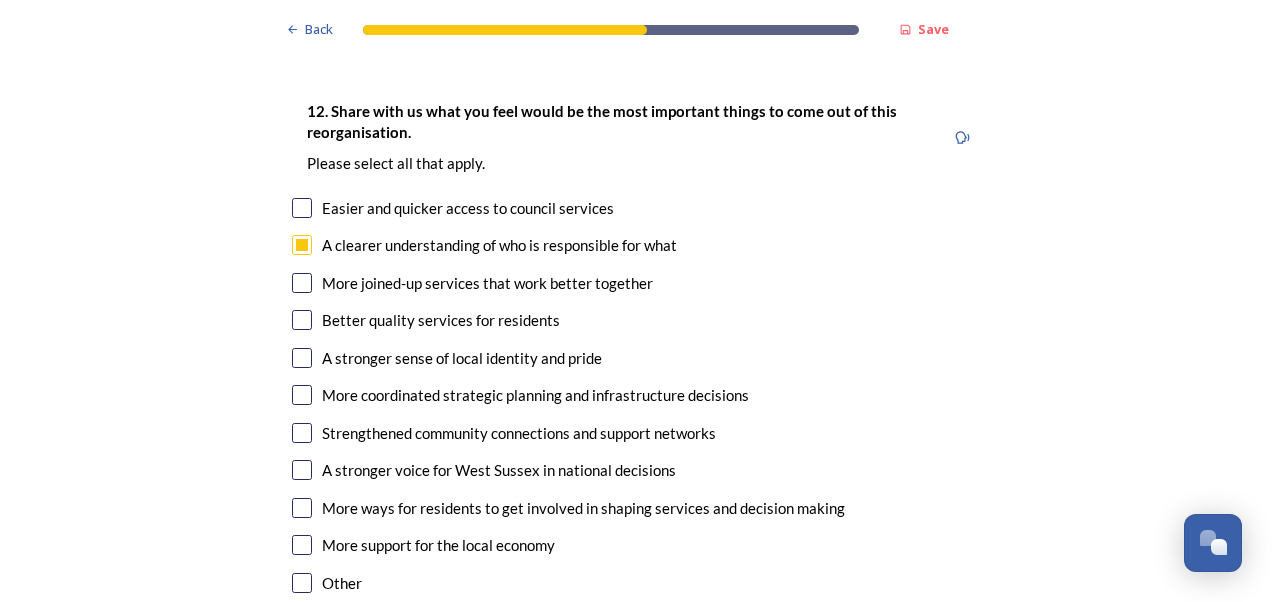 click at bounding box center [302, 283] 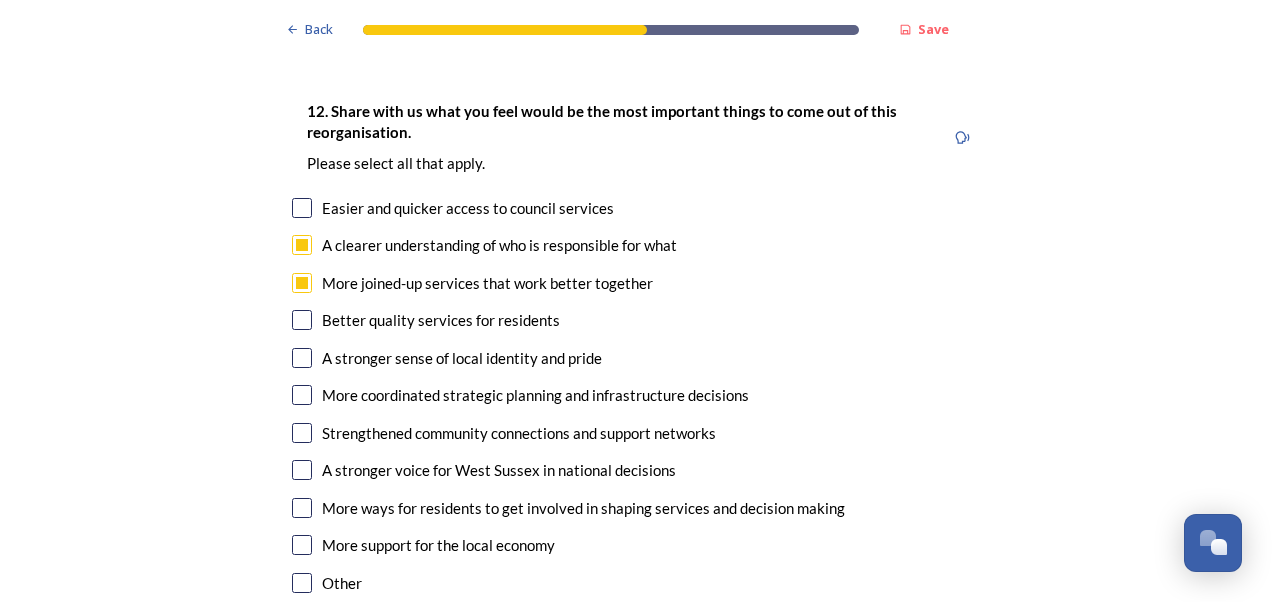 click at bounding box center [302, 320] 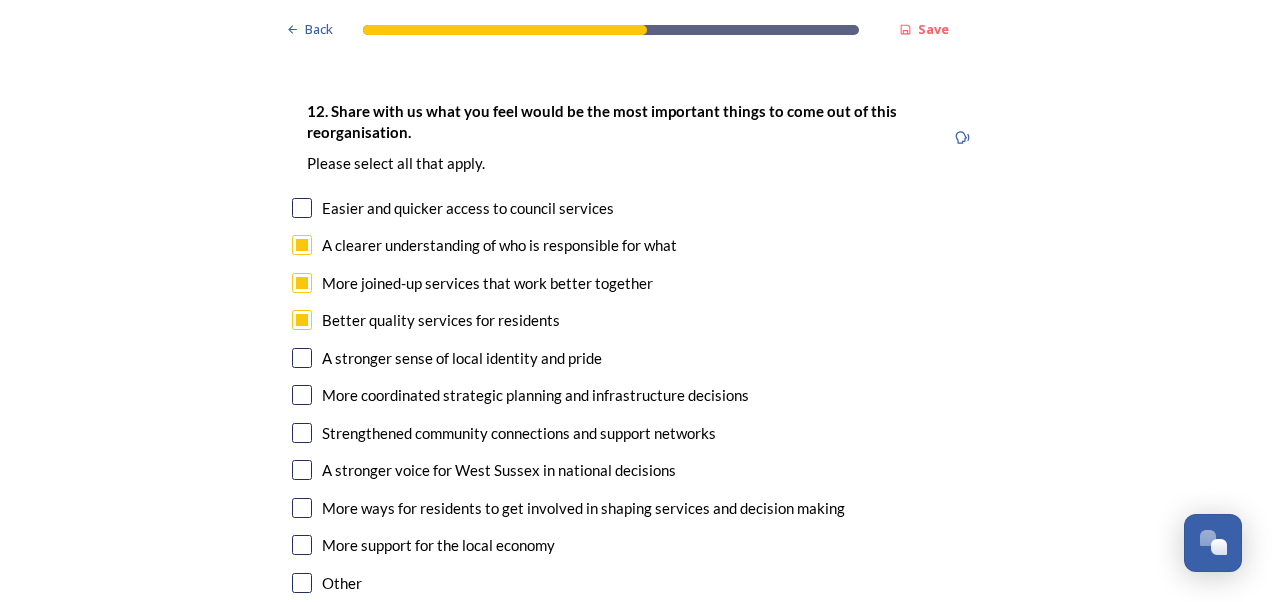 click at bounding box center (302, 395) 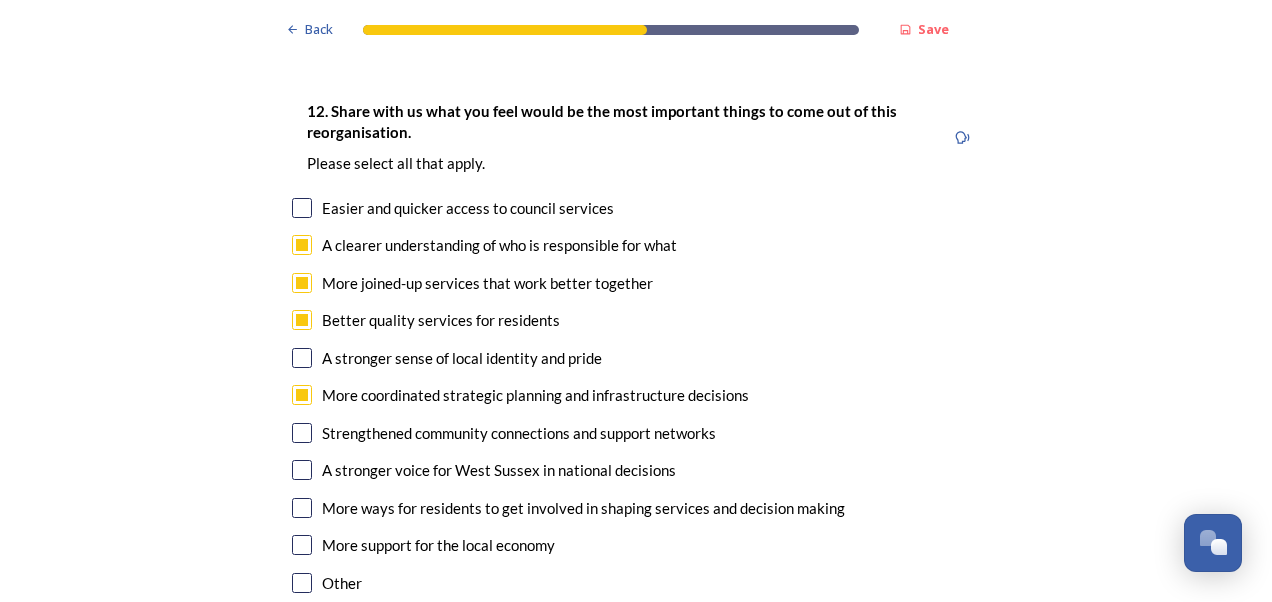 click at bounding box center (302, 433) 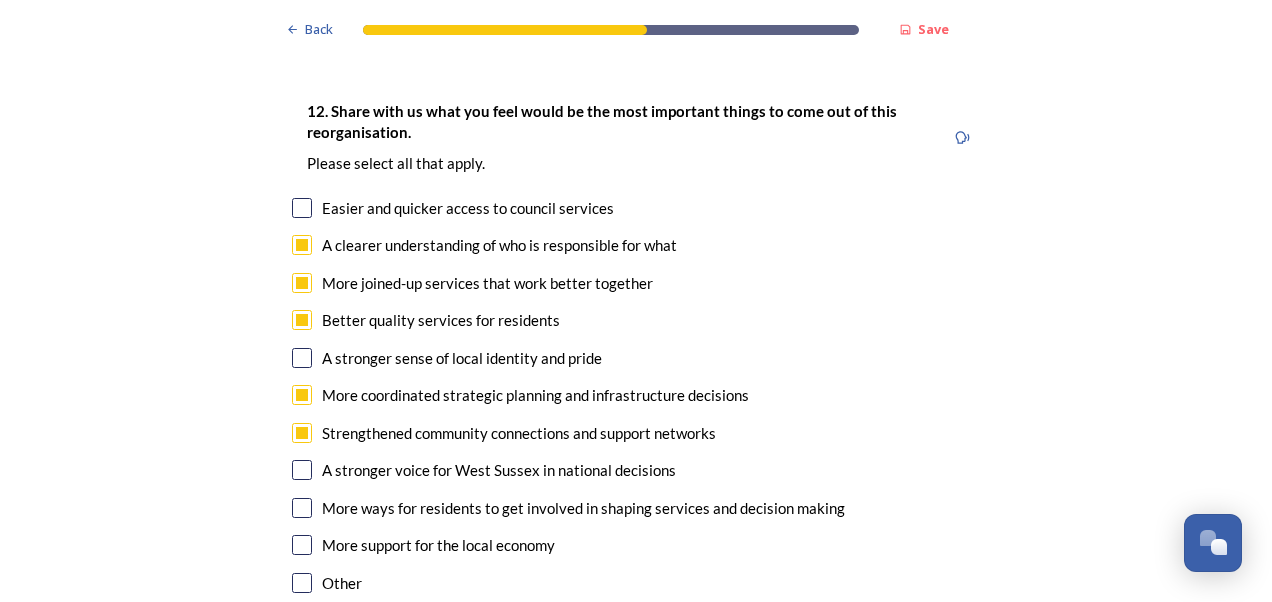 click at bounding box center [302, 508] 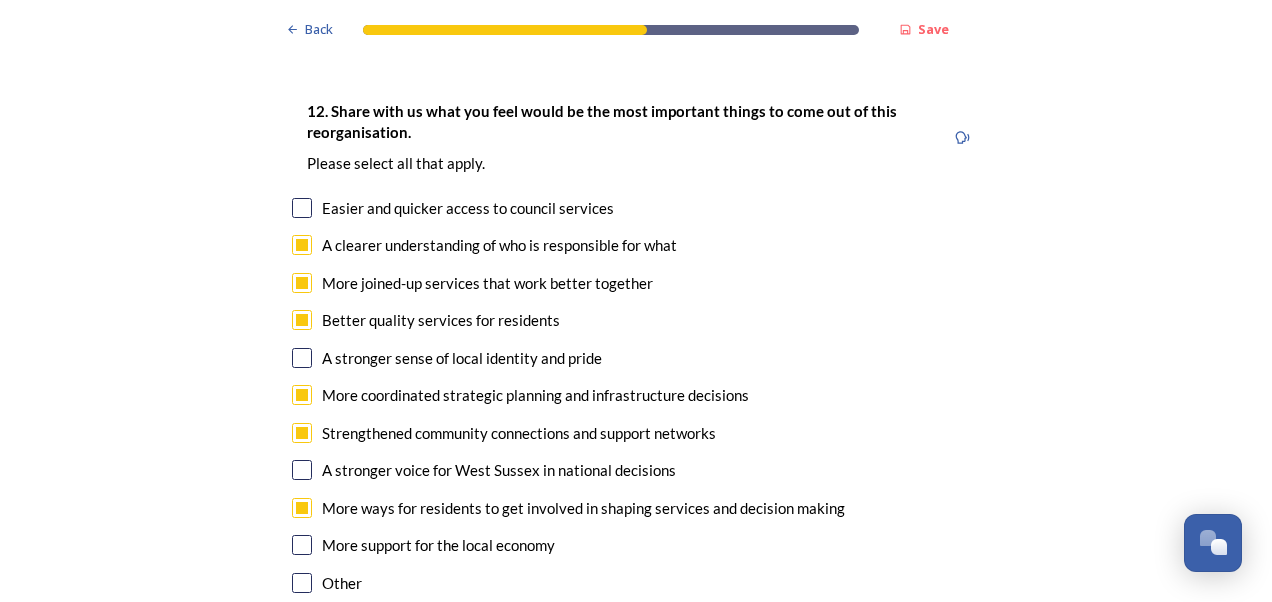 click at bounding box center (302, 545) 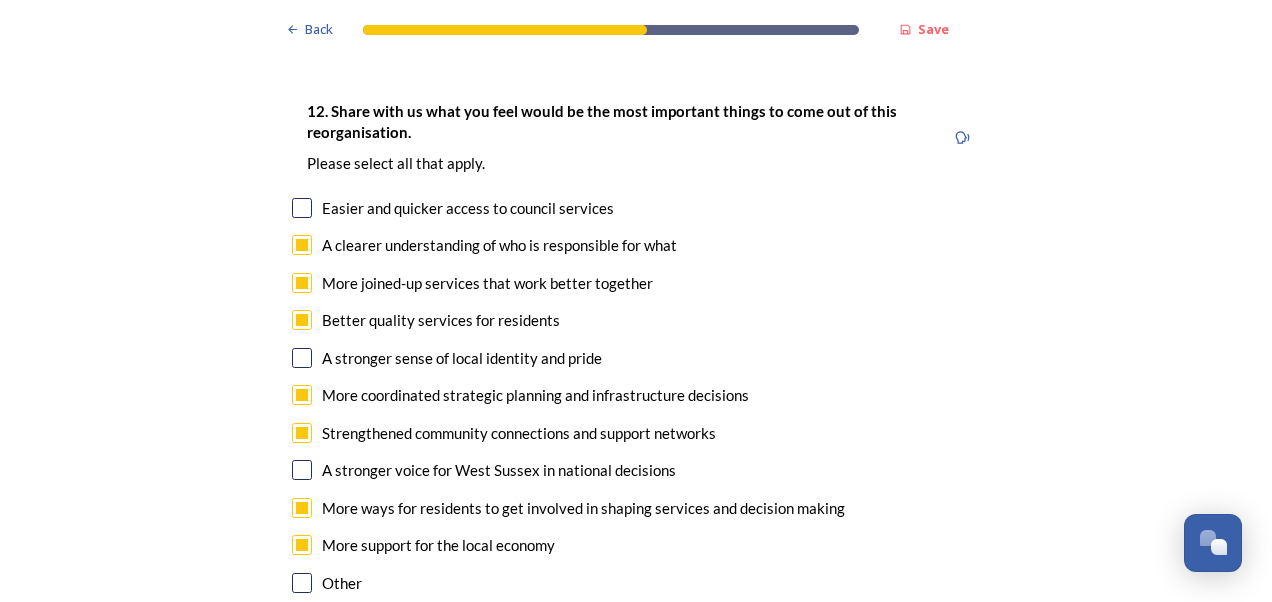 scroll, scrollTop: 3900, scrollLeft: 0, axis: vertical 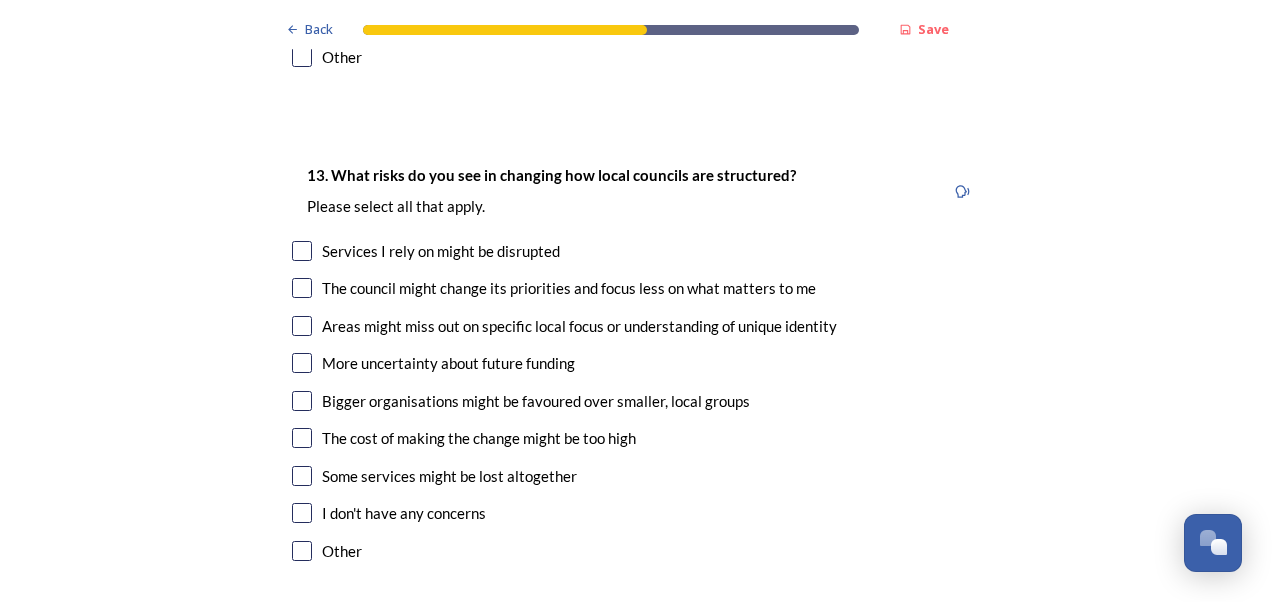 click at bounding box center [302, 251] 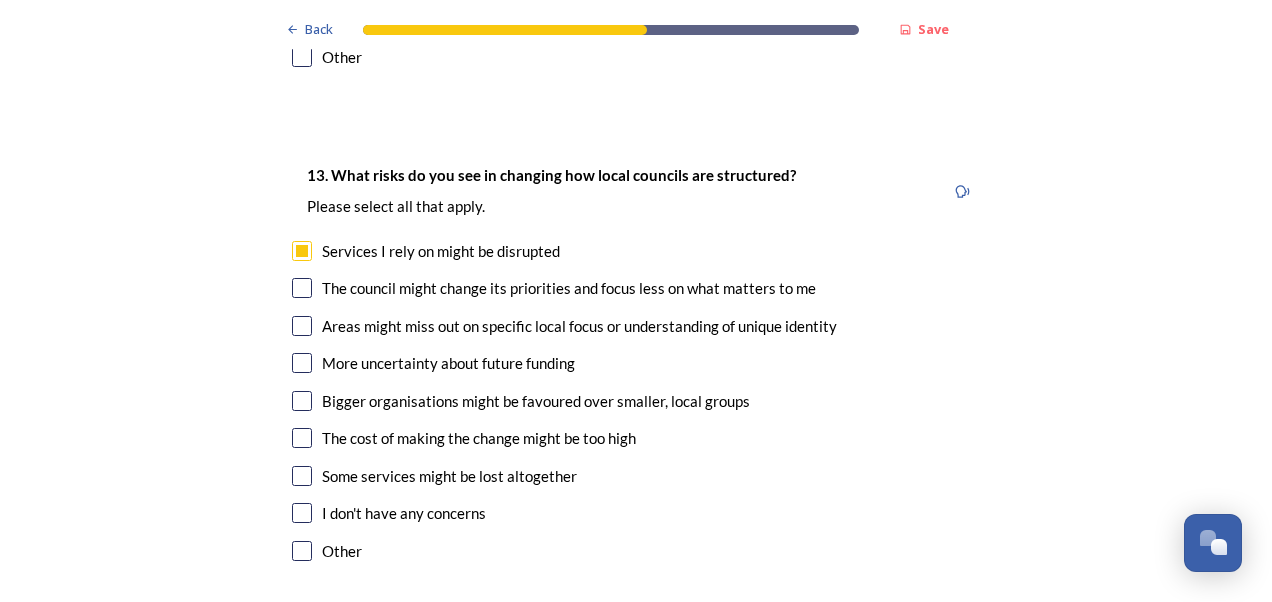 click at bounding box center (302, 363) 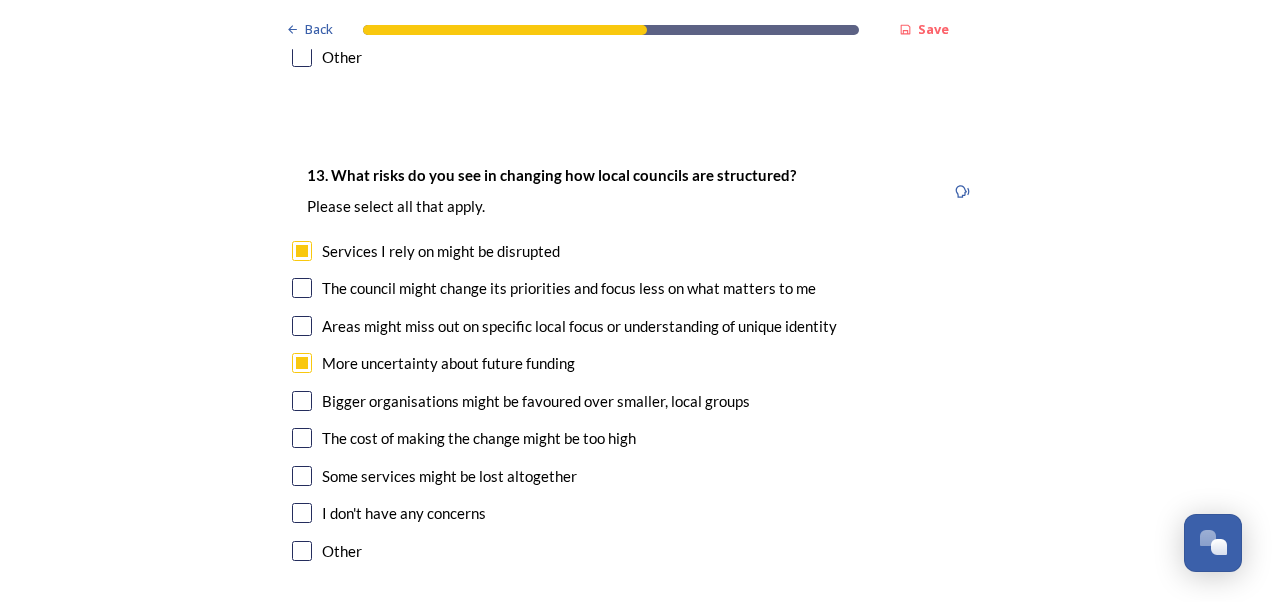 click at bounding box center (302, 438) 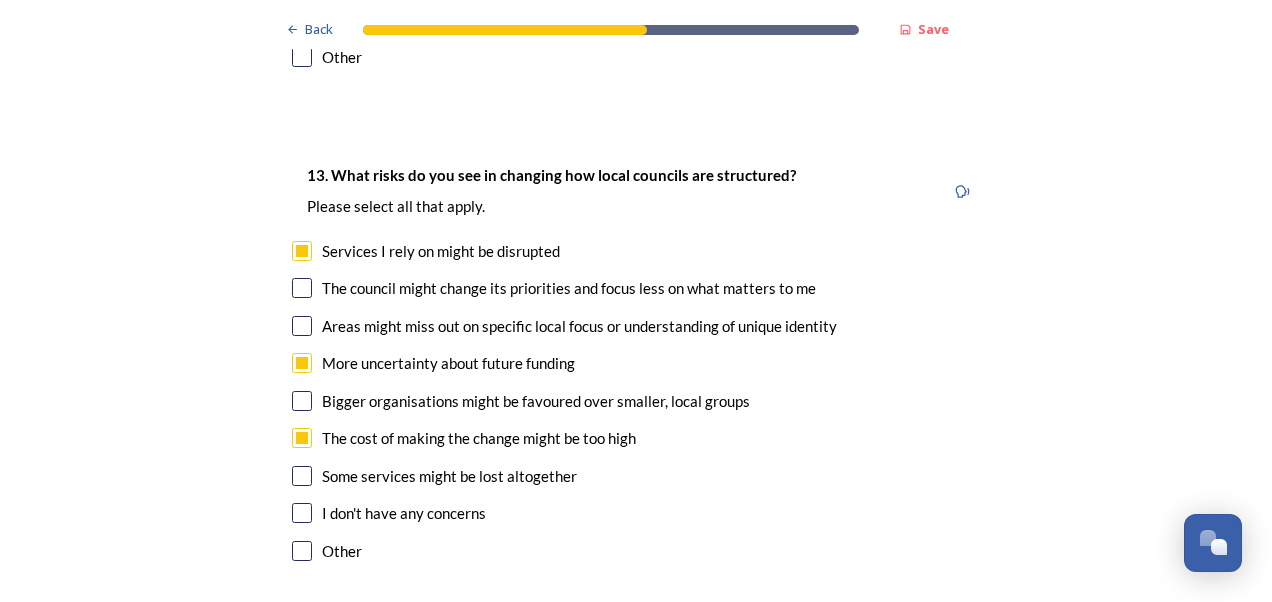 click at bounding box center (302, 476) 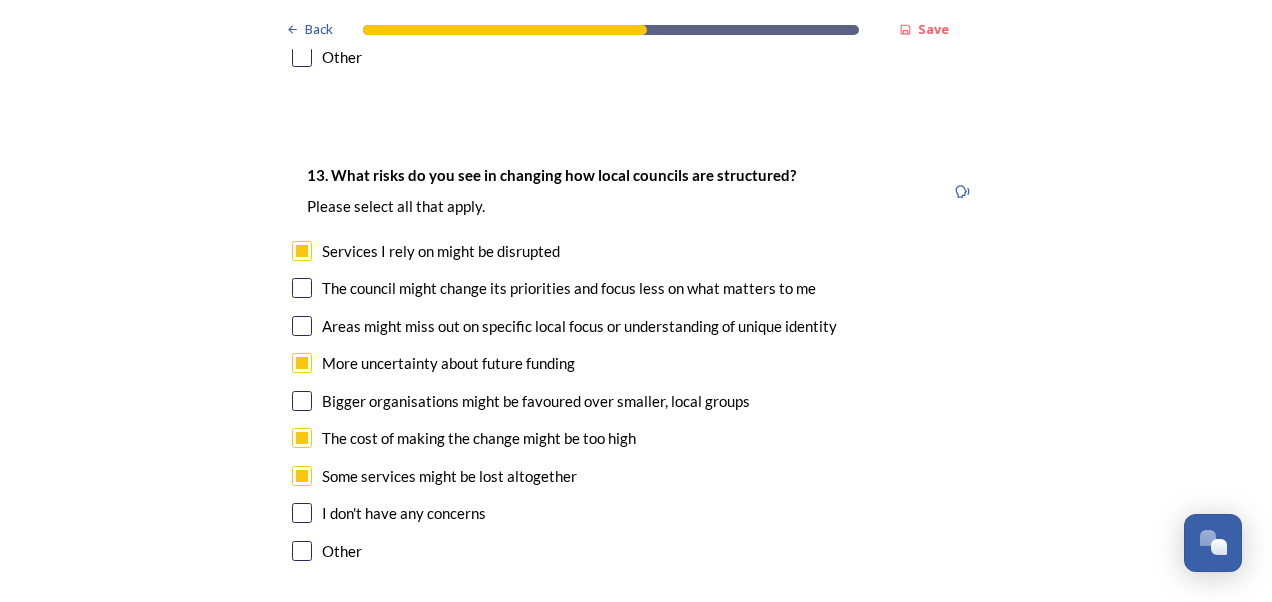 scroll, scrollTop: 4427, scrollLeft: 0, axis: vertical 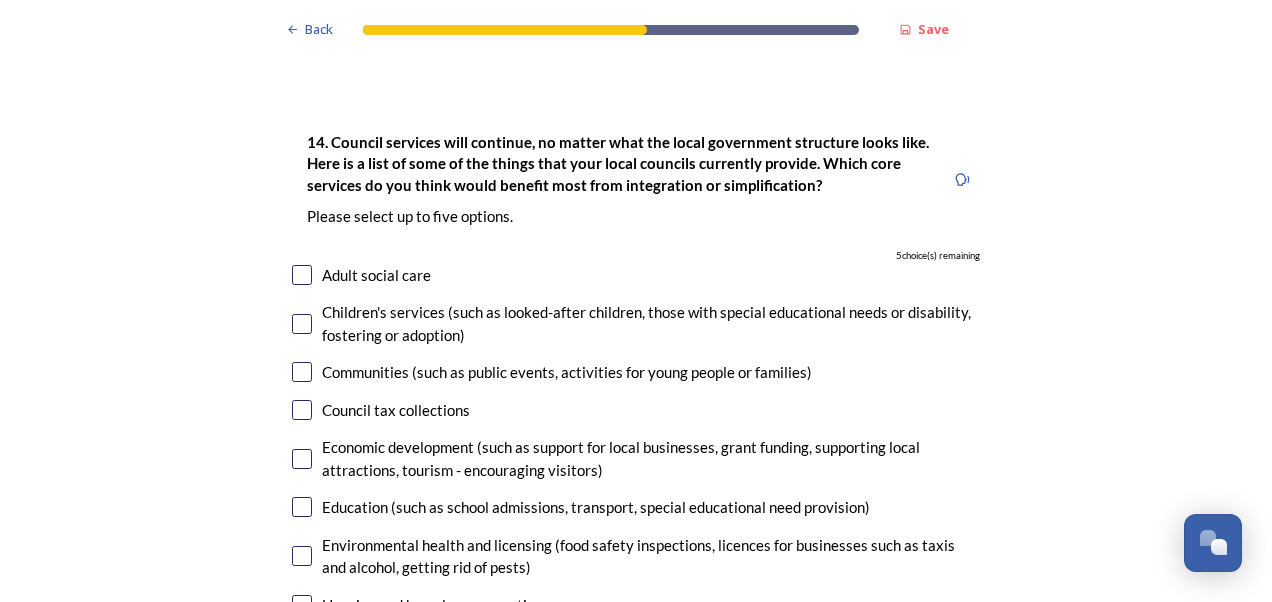 click at bounding box center [302, 372] 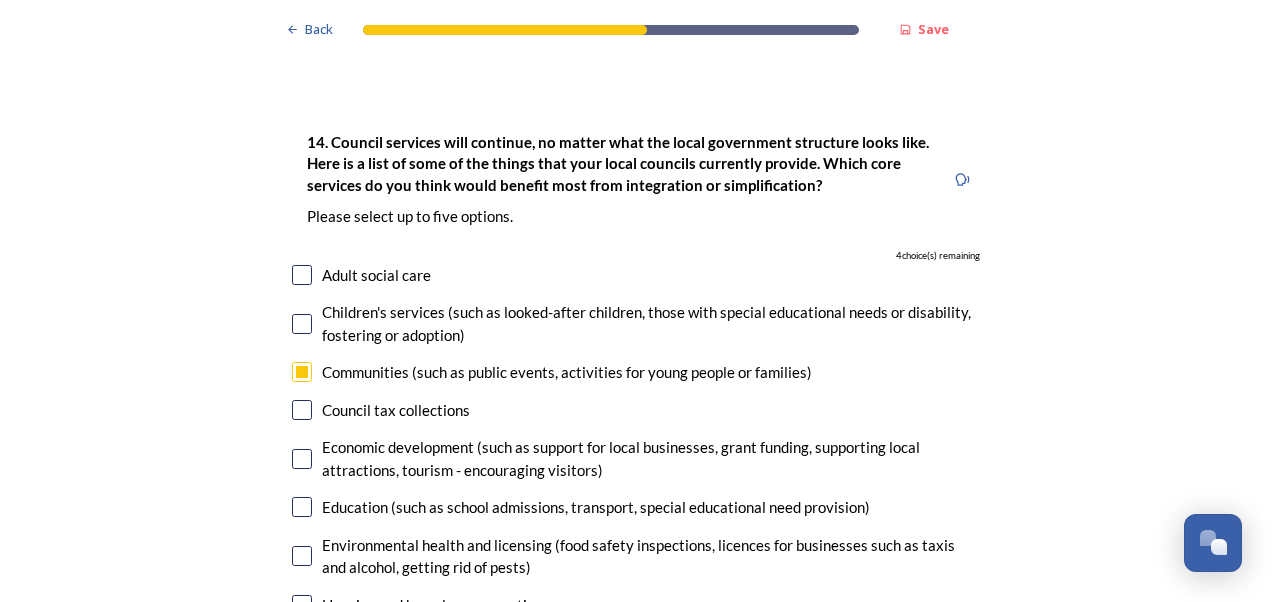 click at bounding box center [302, 507] 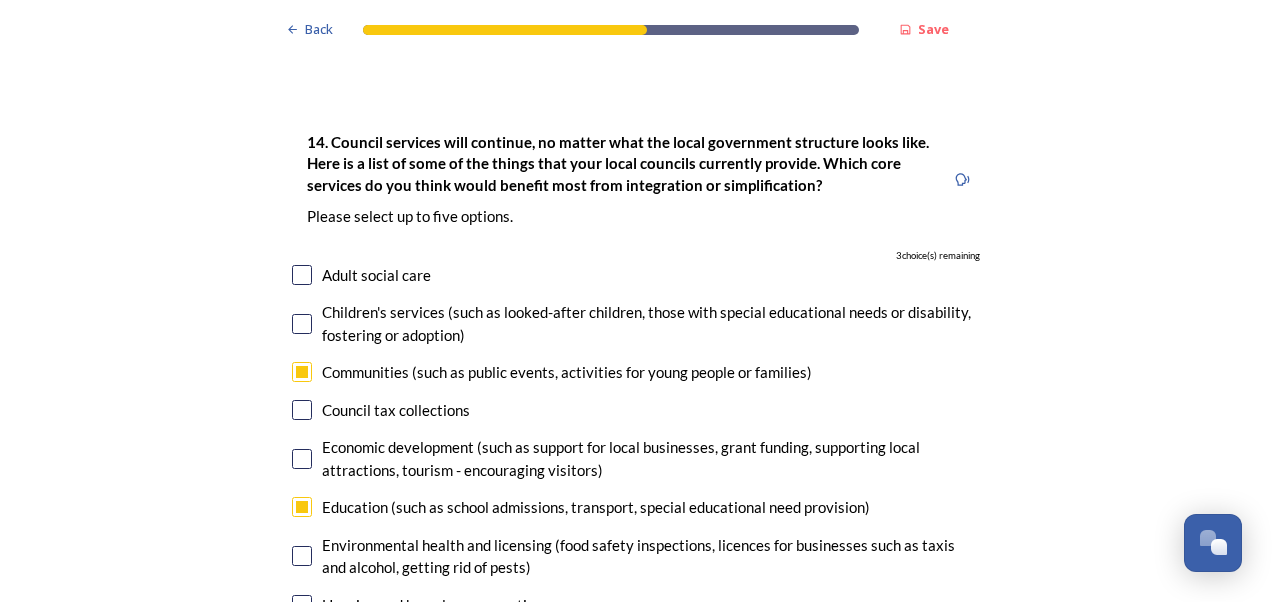 click at bounding box center (302, 605) 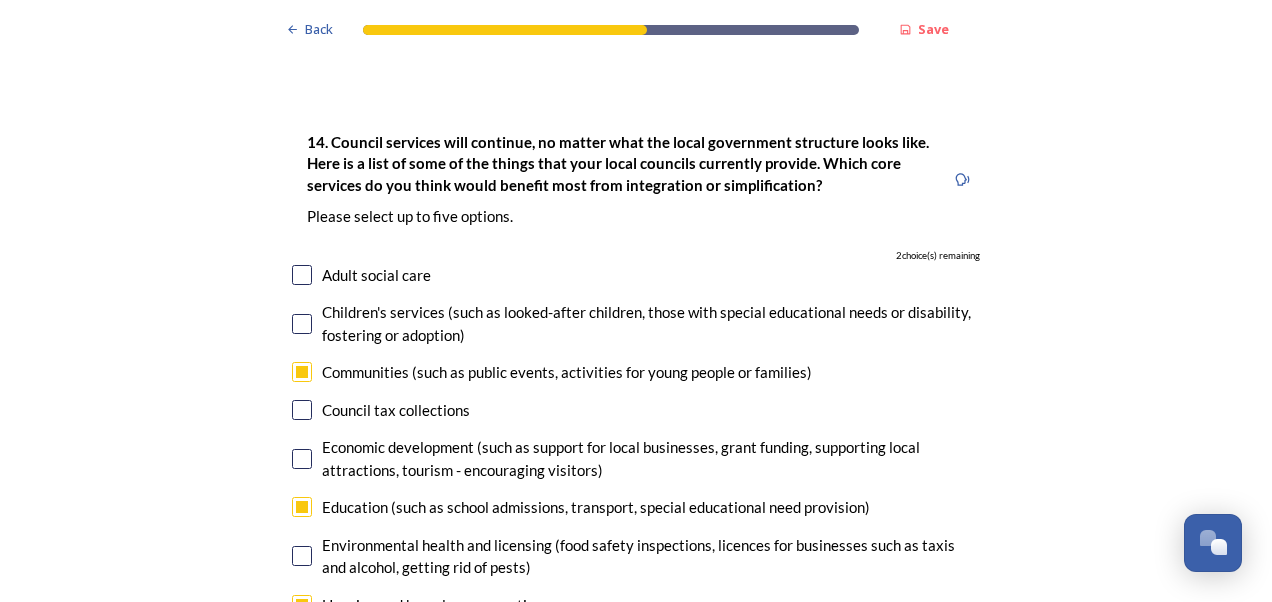 scroll, scrollTop: 4954, scrollLeft: 0, axis: vertical 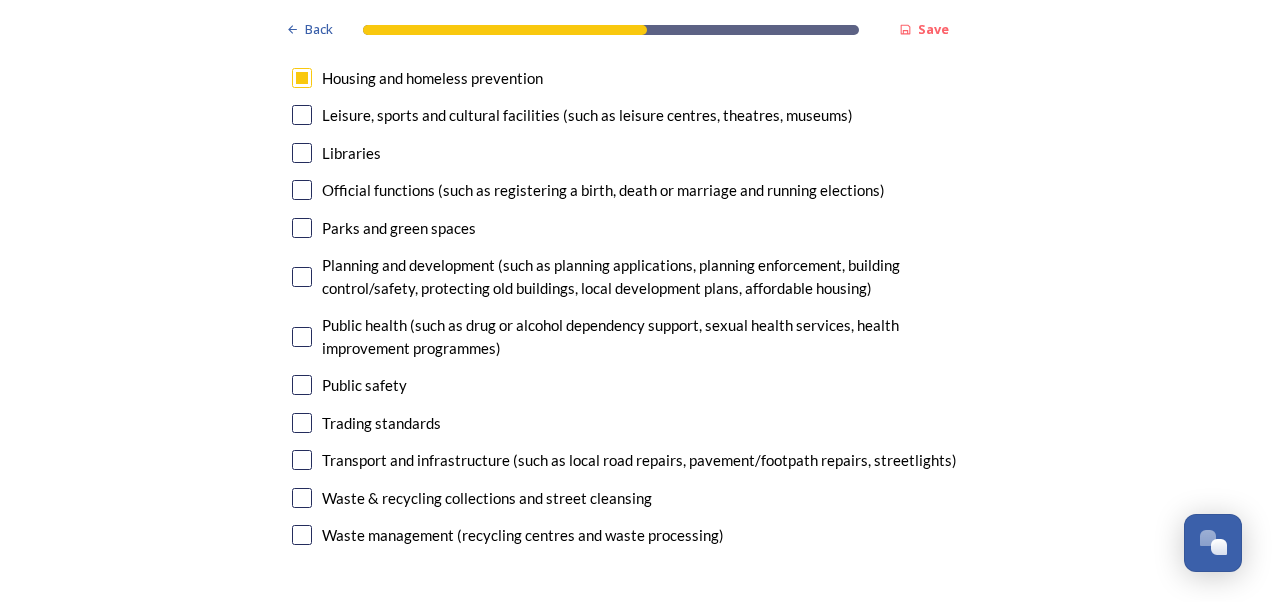click at bounding box center (302, 498) 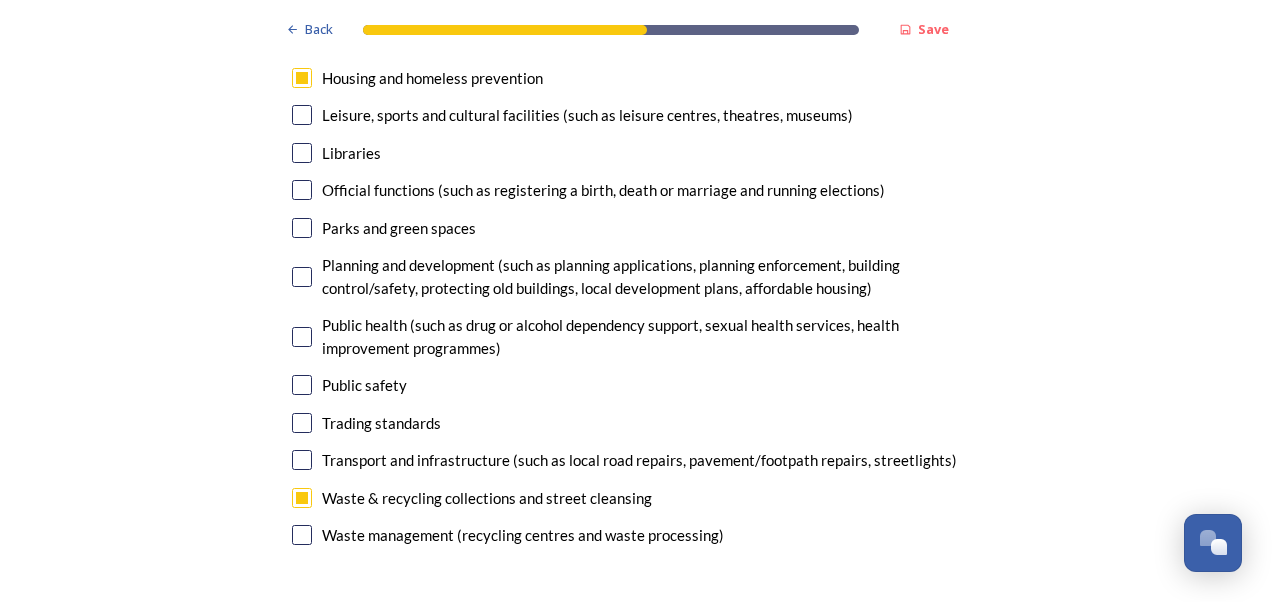 click at bounding box center [302, 460] 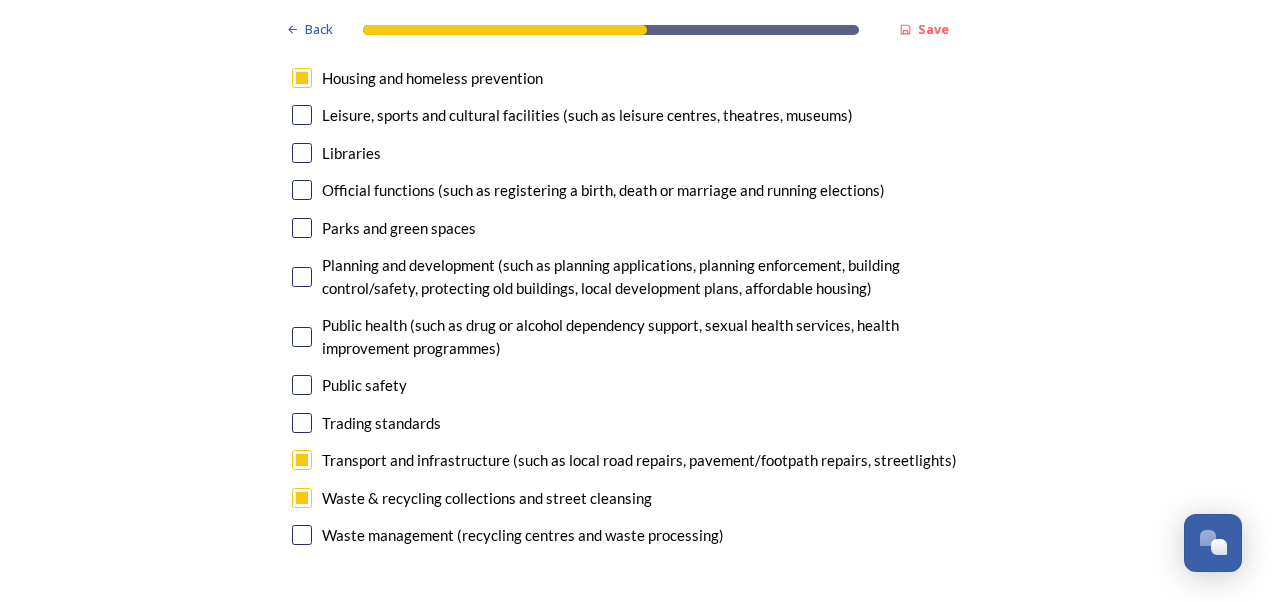 scroll, scrollTop: 5480, scrollLeft: 0, axis: vertical 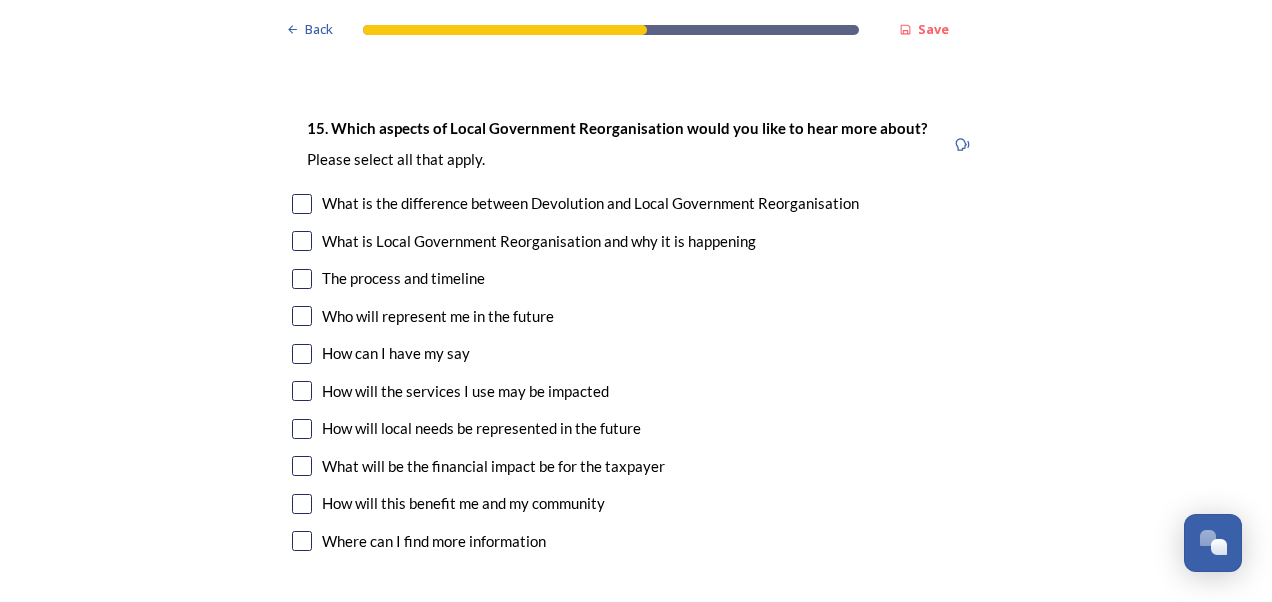 click at bounding box center (302, 279) 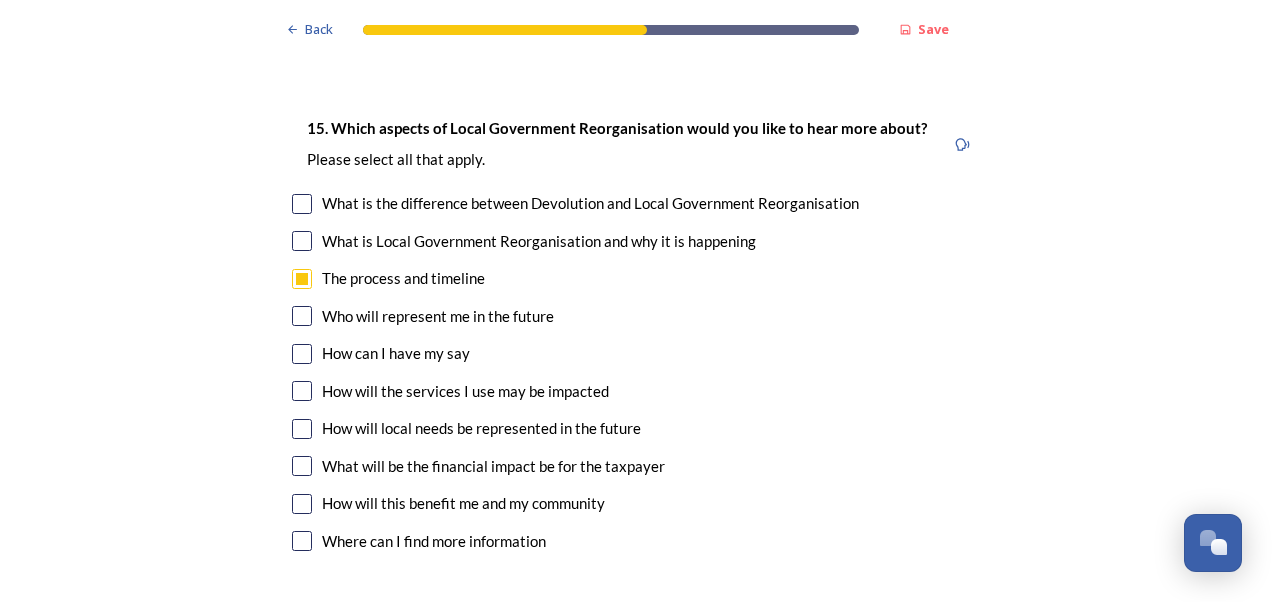 click at bounding box center [302, 316] 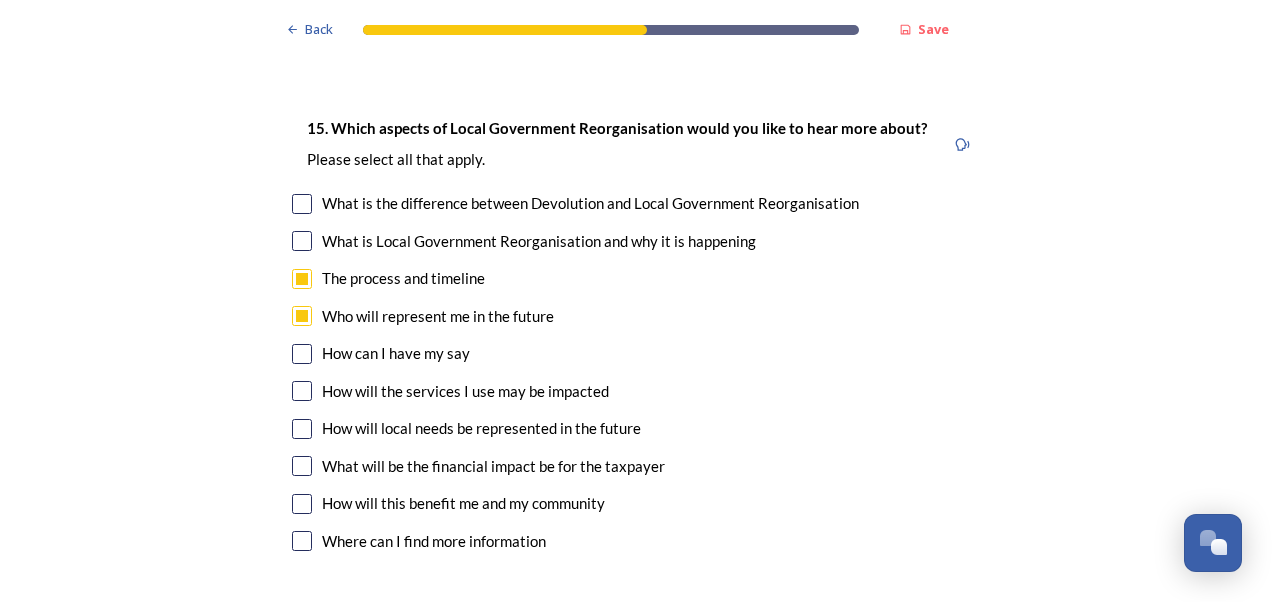 click at bounding box center (302, 391) 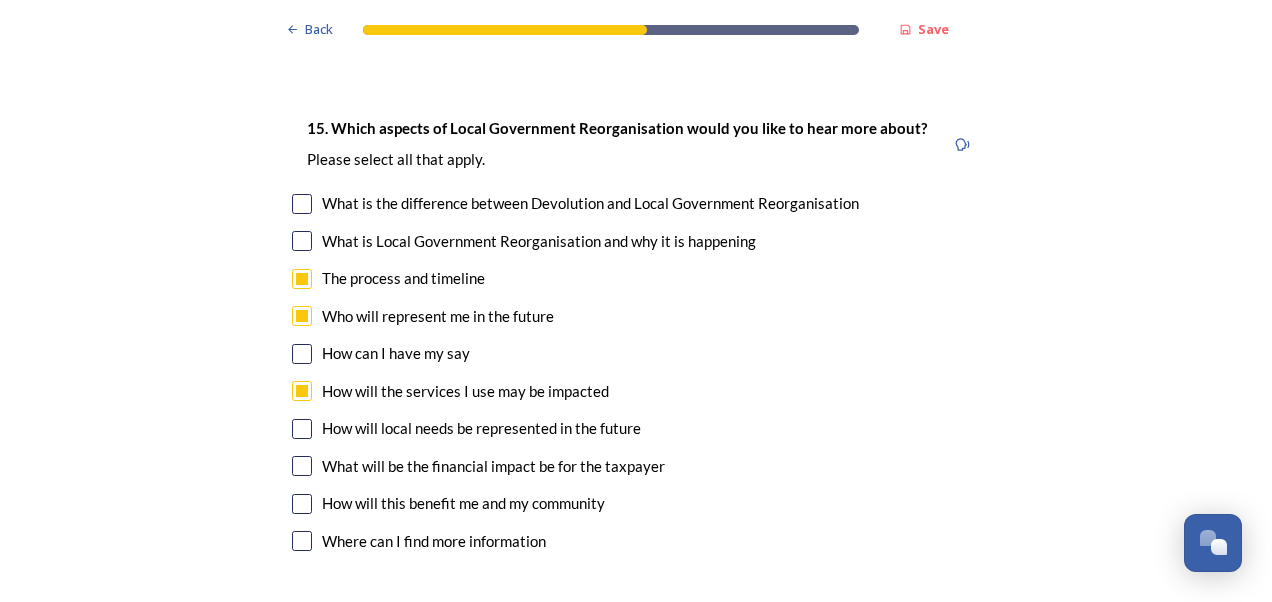 click at bounding box center [302, 429] 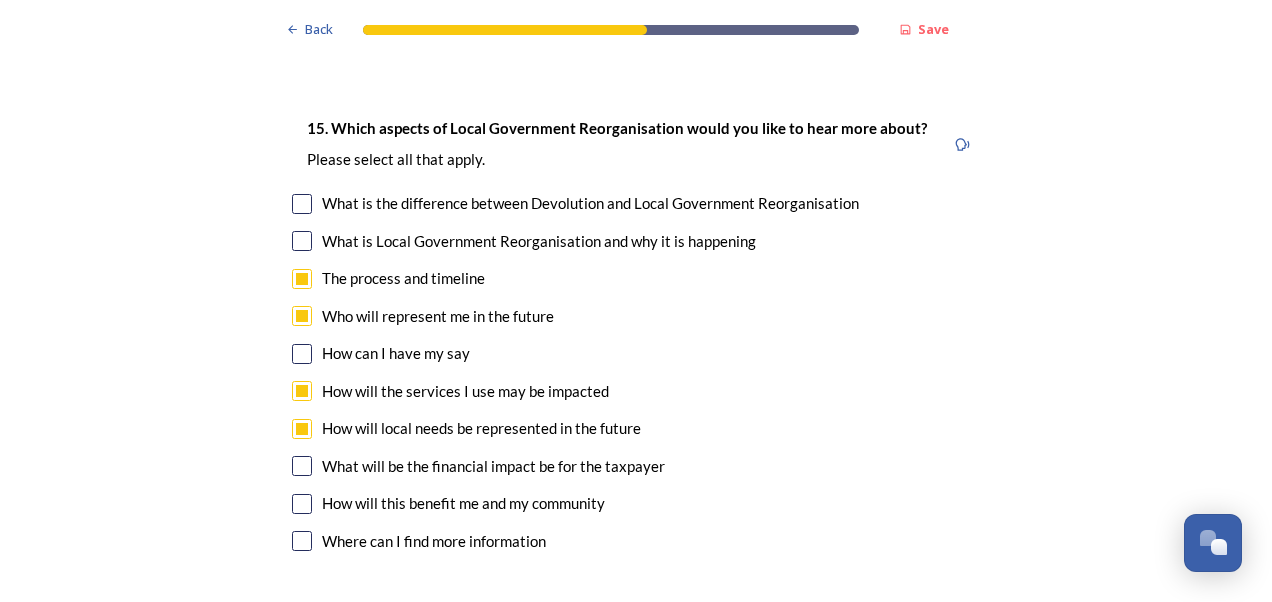 click at bounding box center [302, 466] 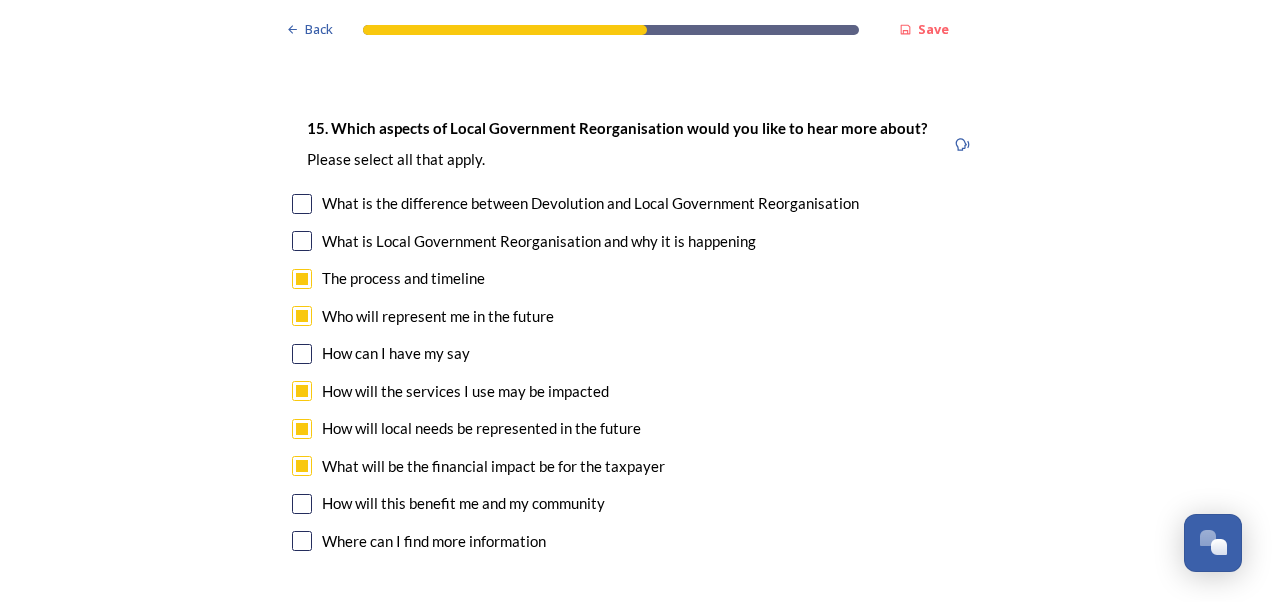 scroll, scrollTop: 6007, scrollLeft: 0, axis: vertical 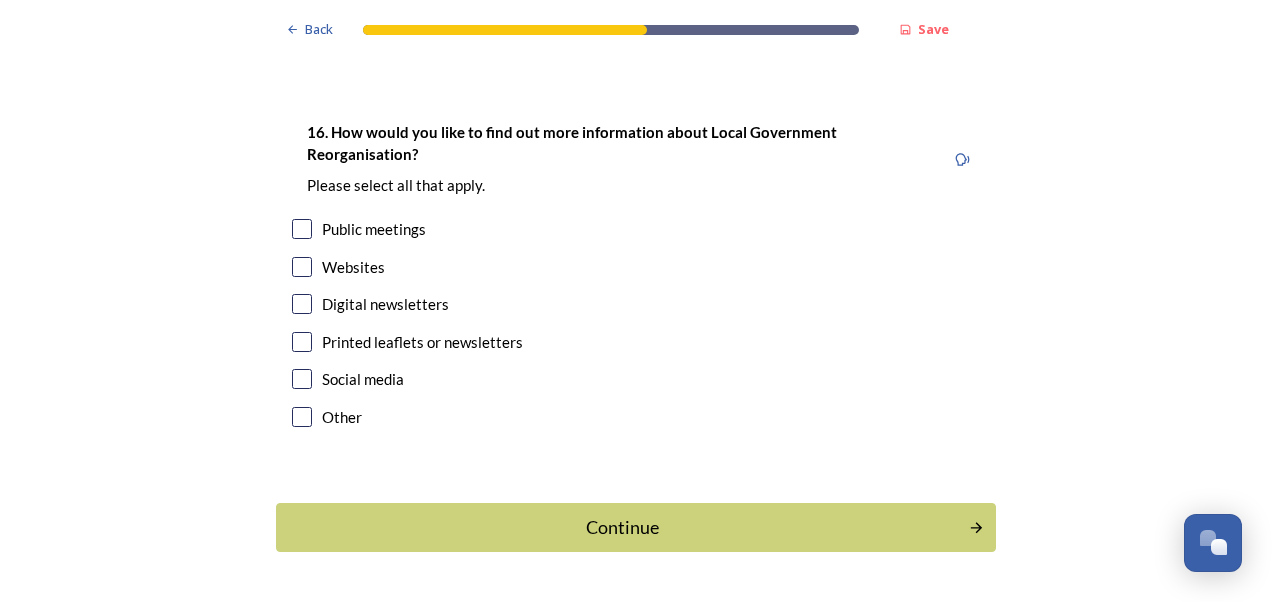 click at bounding box center (302, 267) 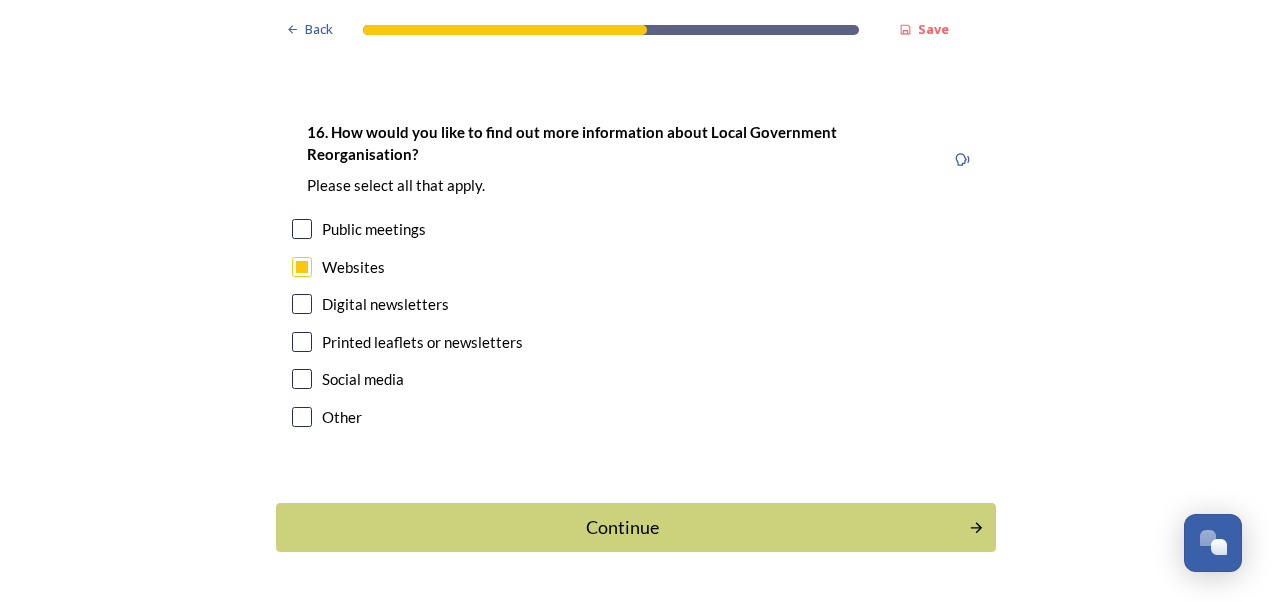 click at bounding box center [302, 304] 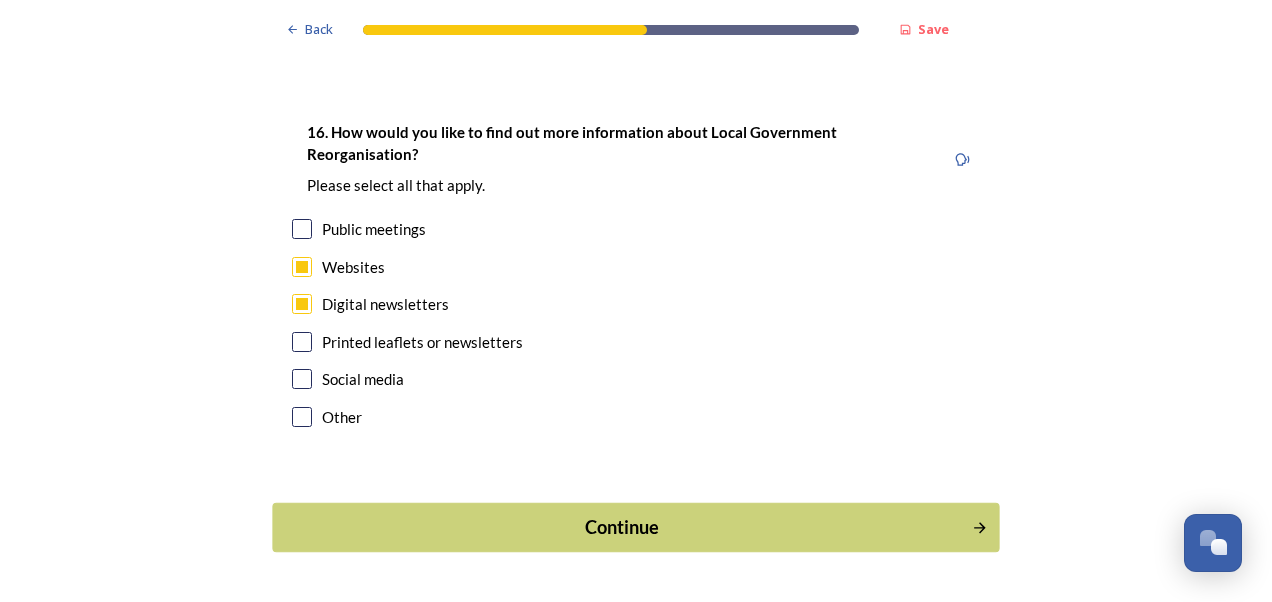 click on "Continue" at bounding box center [622, 527] 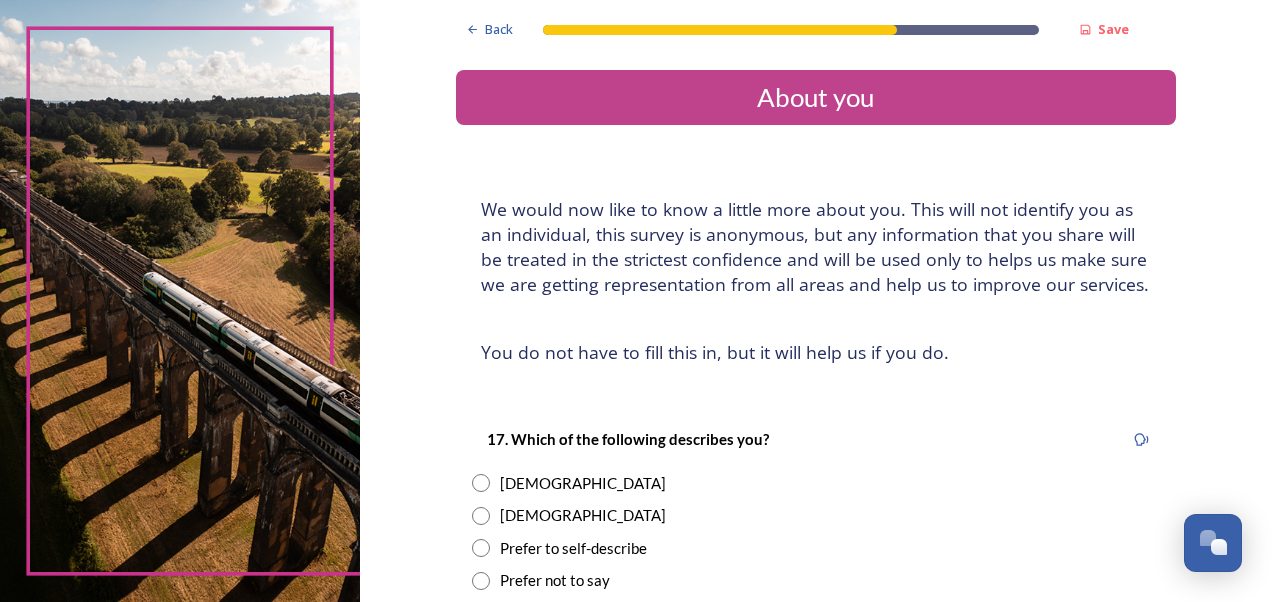 click at bounding box center (481, 483) 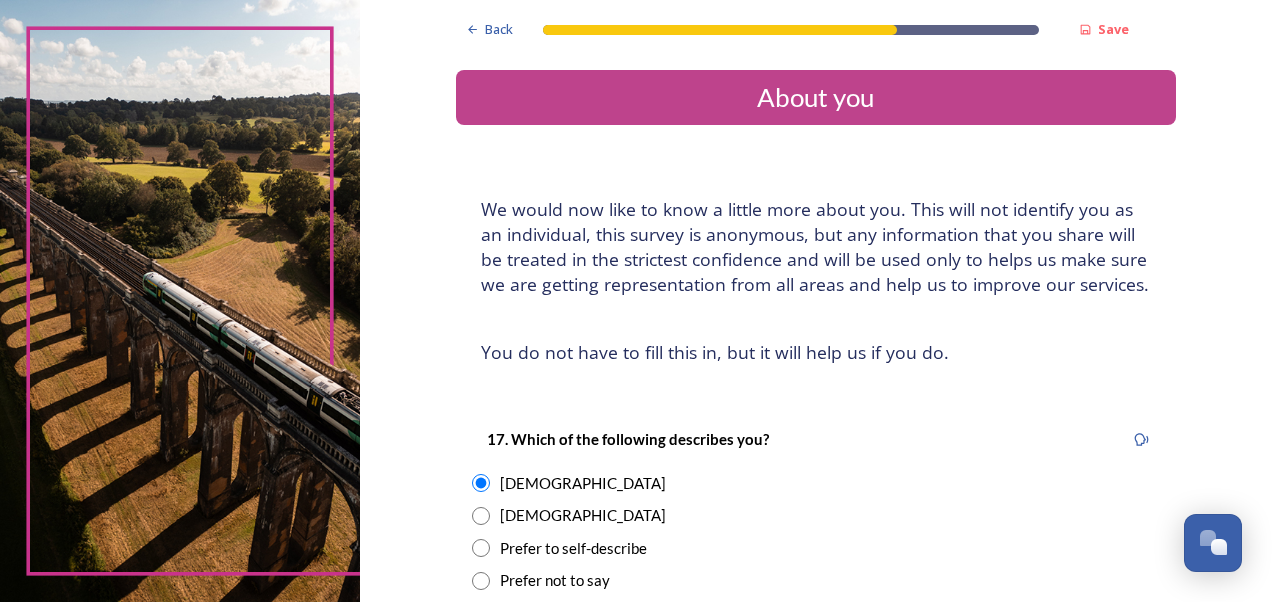 scroll, scrollTop: 526, scrollLeft: 0, axis: vertical 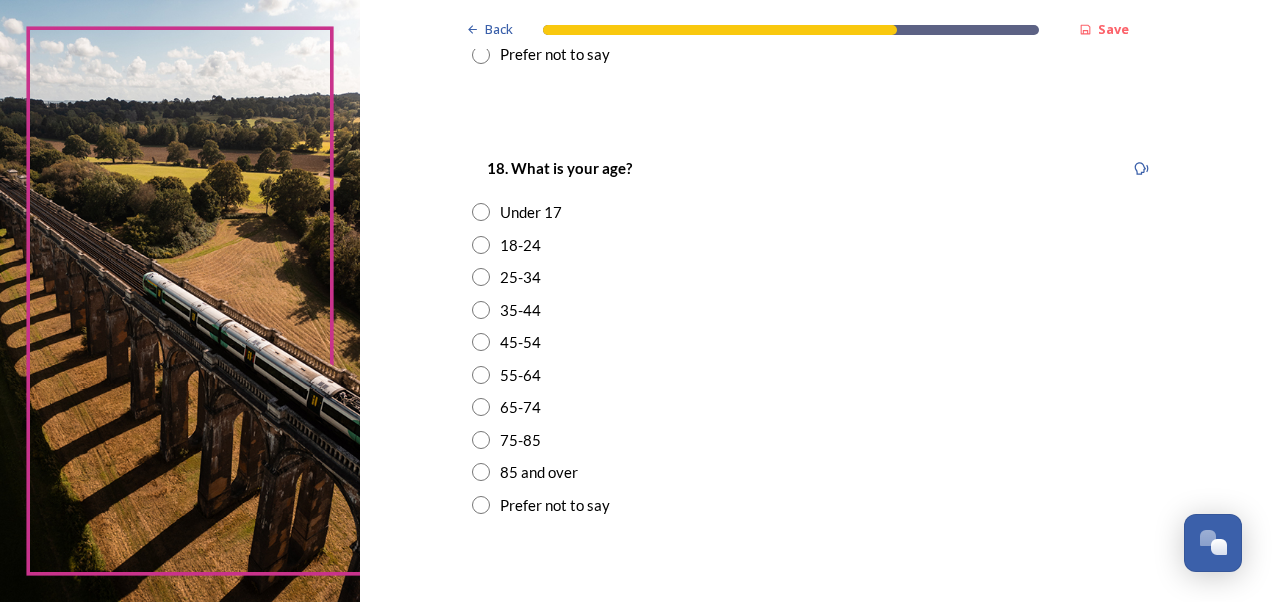 click at bounding box center (481, 342) 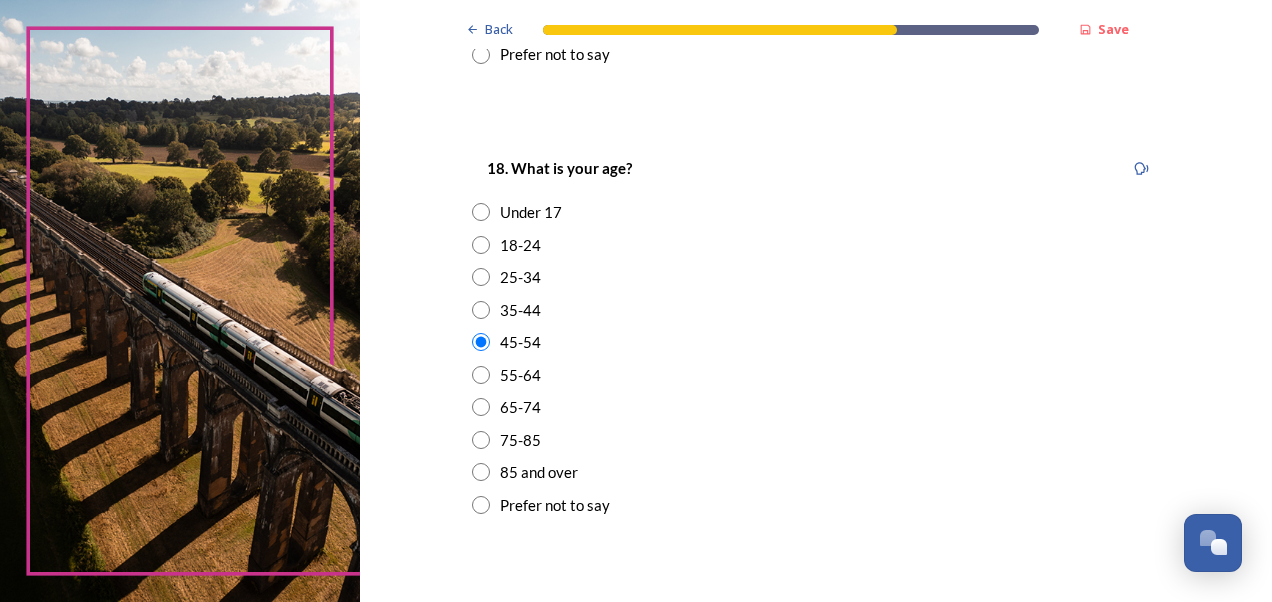 scroll, scrollTop: 1053, scrollLeft: 0, axis: vertical 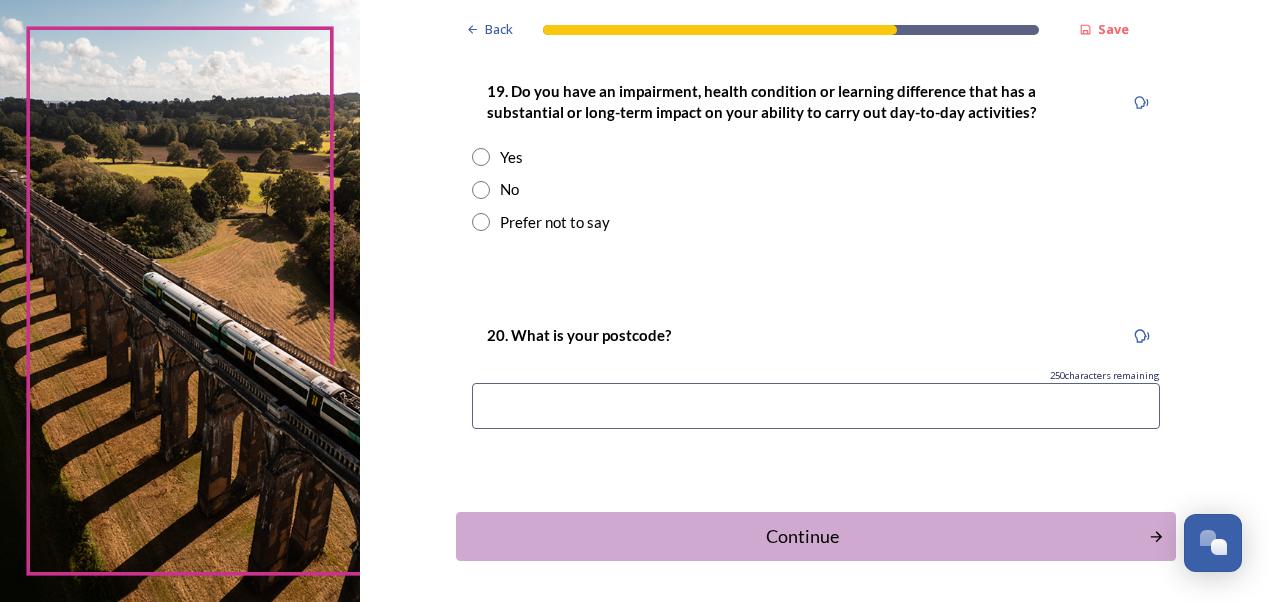 click at bounding box center [481, 190] 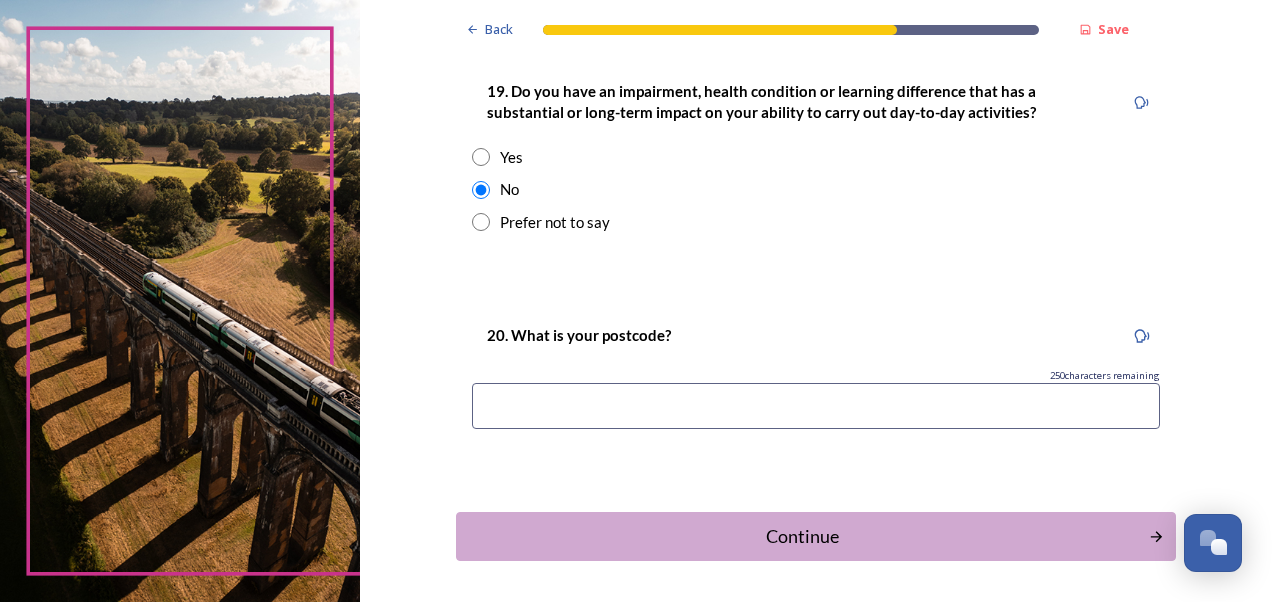 click at bounding box center [816, 406] 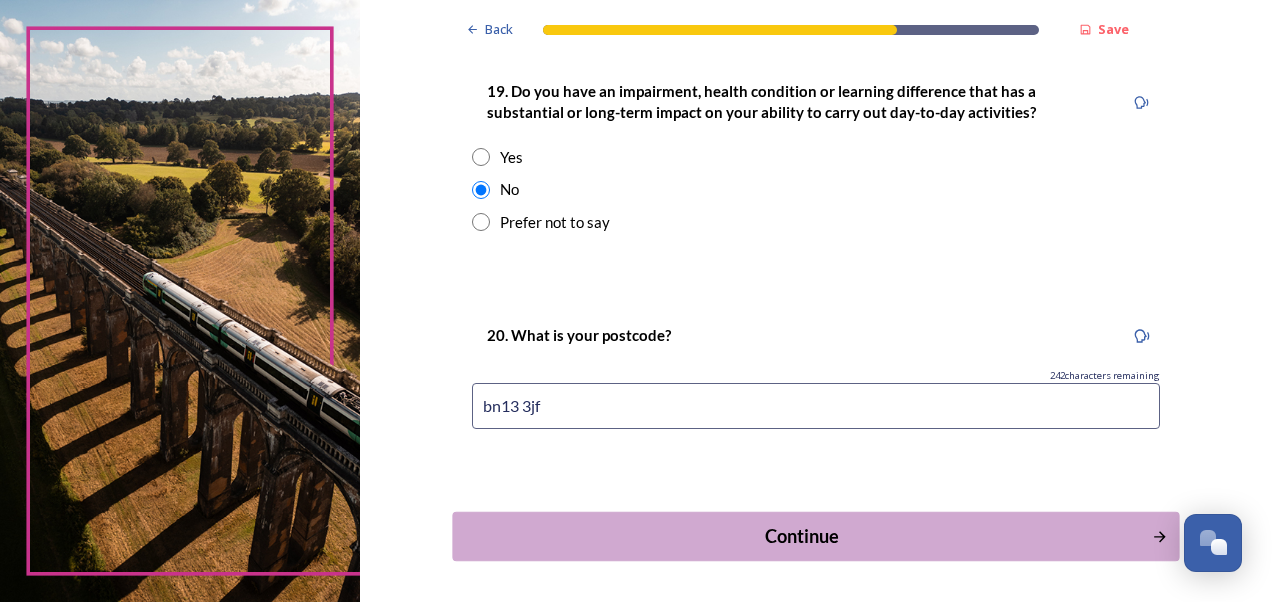 type on "bn13 3jf" 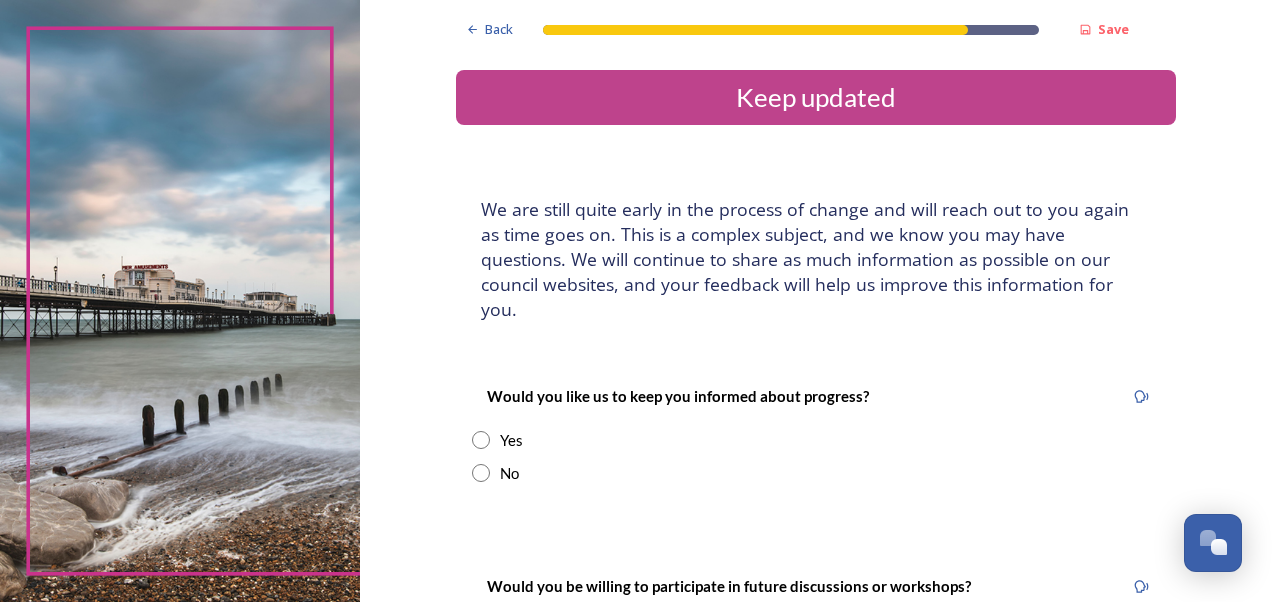 click at bounding box center (481, 440) 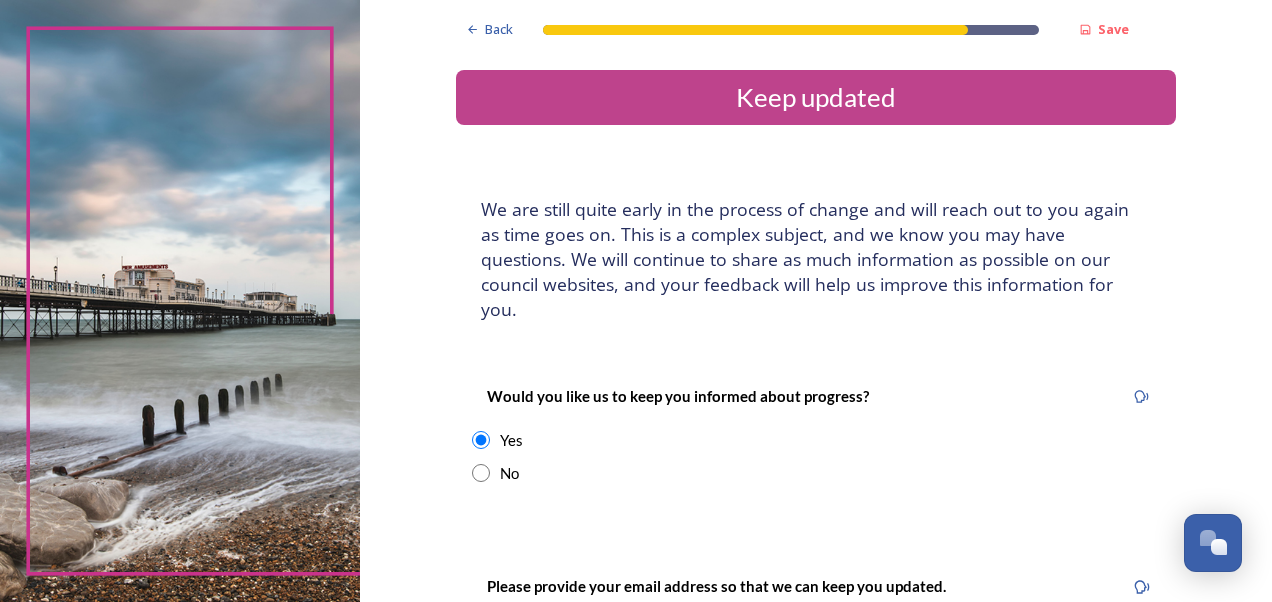 scroll, scrollTop: 526, scrollLeft: 0, axis: vertical 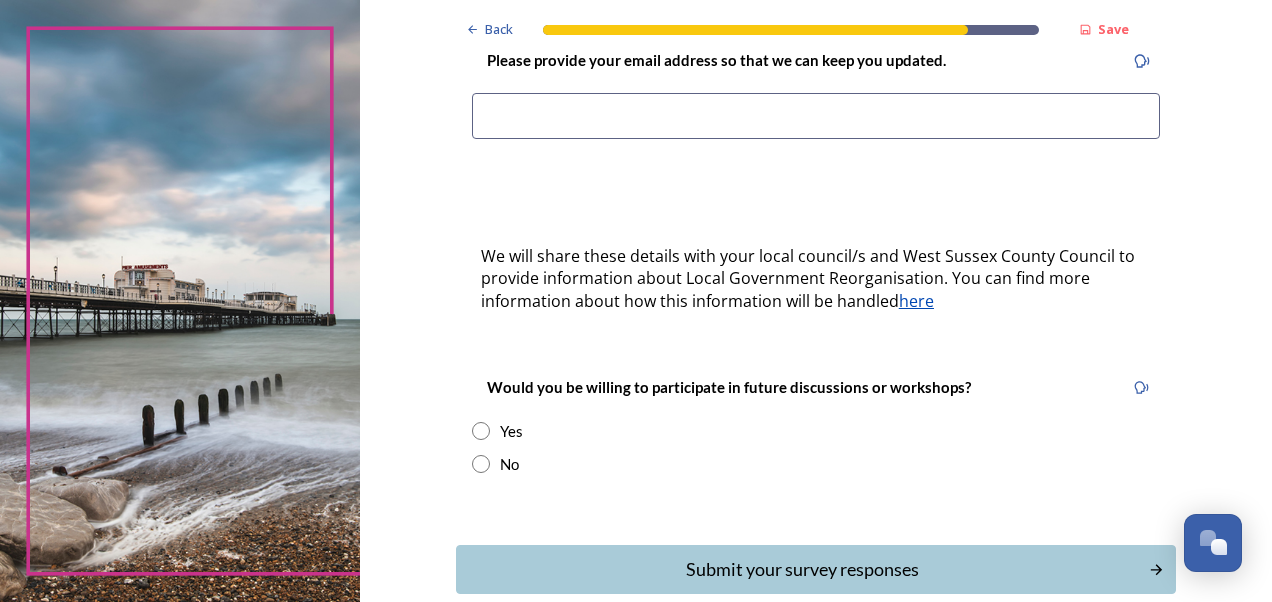 click at bounding box center [816, 116] 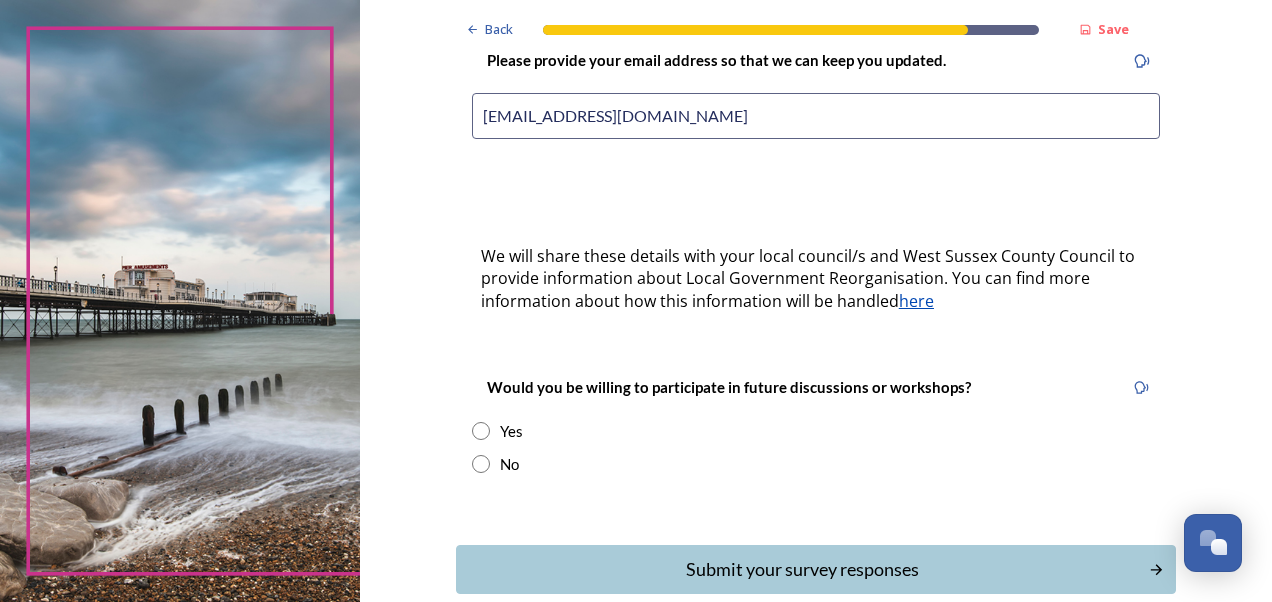 type on "sallyflanagan@hotmail.co.uk" 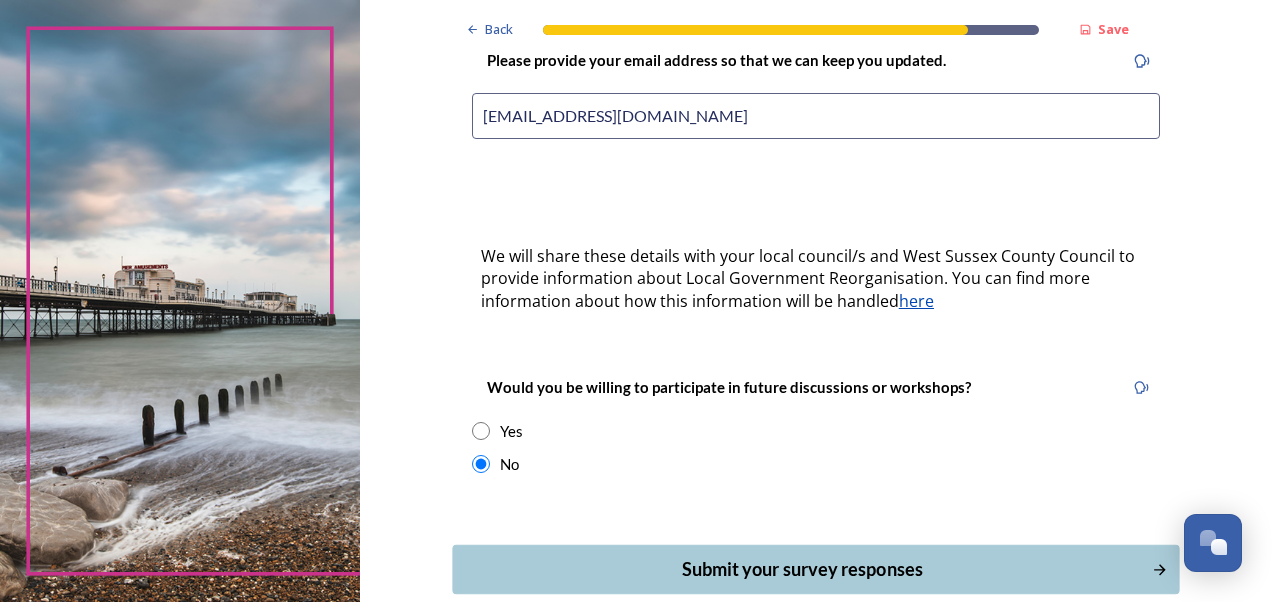 click on "Submit your survey responses" at bounding box center (815, 569) 